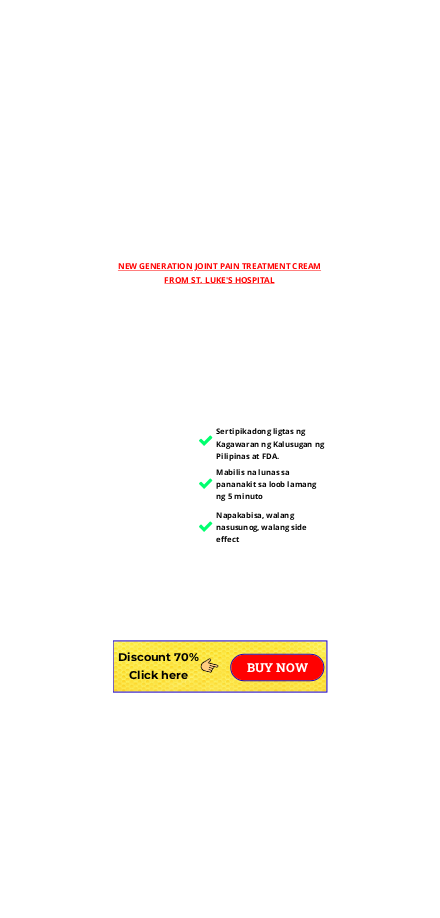 scroll, scrollTop: 3603, scrollLeft: 0, axis: vertical 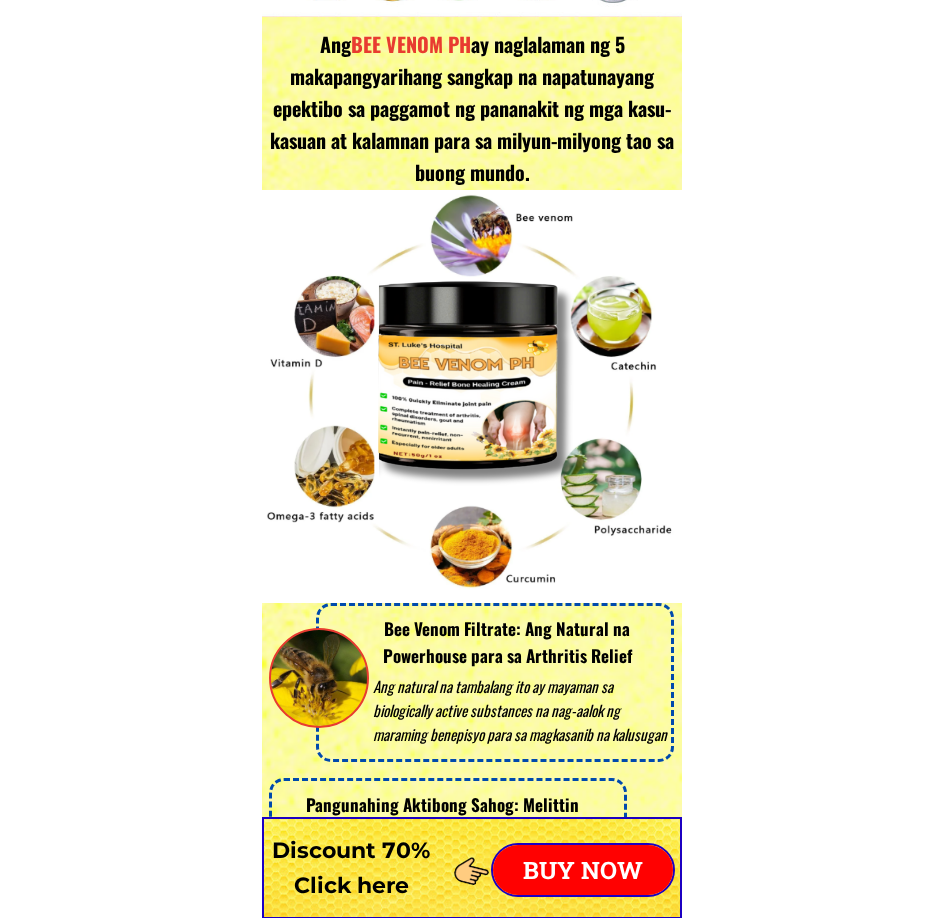 click on "Sertipikadong ligtas ng Kagawaran ng Kalusugan ng Pilipinas at FDA. Mabilis na lunas sa pananakit sa loob lamang ng 5 minuto Napakabisa, walang nasusunog, walang side effect New generation joint pain treatment cream from St. Luke's Hospital Paraan upang makilala ang orihinal na produkto Please Note Tanging ang orihinal na BEE VENOM lamang ang may nakasulat na " ST. Luke's Hospital "  At ang masa ay 50g – isang palatandaan na hindi maaaring pekein.  REAL ! FAKE     Mabilis na paggamot - walang pag-ulit ✅ Pananakit ng likod, leeg at balikat
✅ Pagkabulok, herniated disc
✅ Gout, osteoporosis, pamamanhid sa paa Ang BEE VENOM PH ay lisensyado at garantisado ayon sa mga pamantayan ng FDA at GMP Ang natural na tambalang ito ay mayaman sa biologically active substances na nag-aalok ng maraming benepisyo para sa magkasanib na kalusugan Bee Venom Filtrate: Ang Natural na Powerhouse para sa Arthritis Relief - Mga Anti-inflammatory at Analgesic Effects: Pangunahing Aktibong Sahog: Melittin - Ang  gout" at bounding box center [471, 5692] 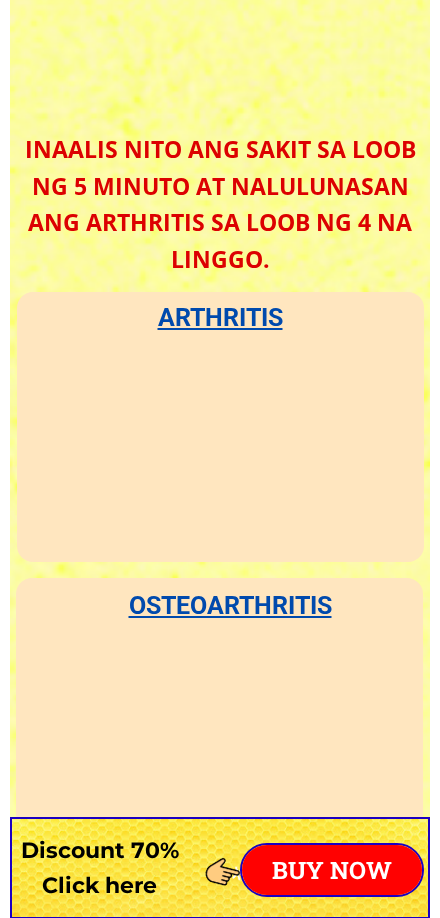 scroll, scrollTop: 5203, scrollLeft: 0, axis: vertical 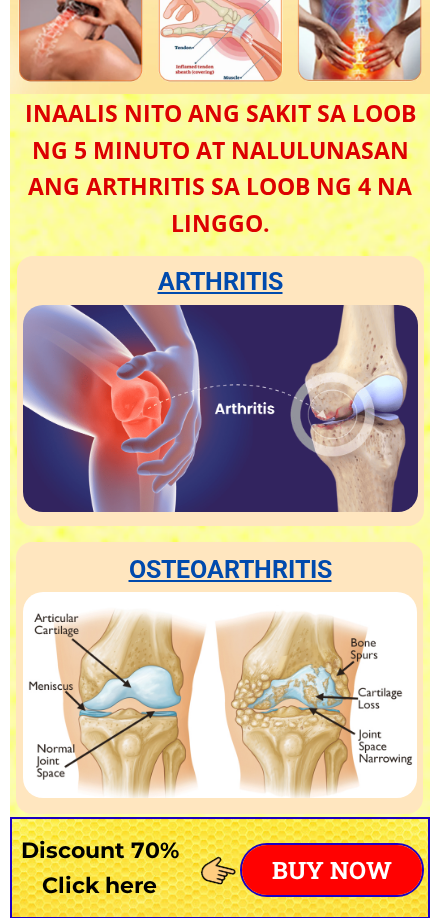 click on "arthritis" at bounding box center [220, 282] 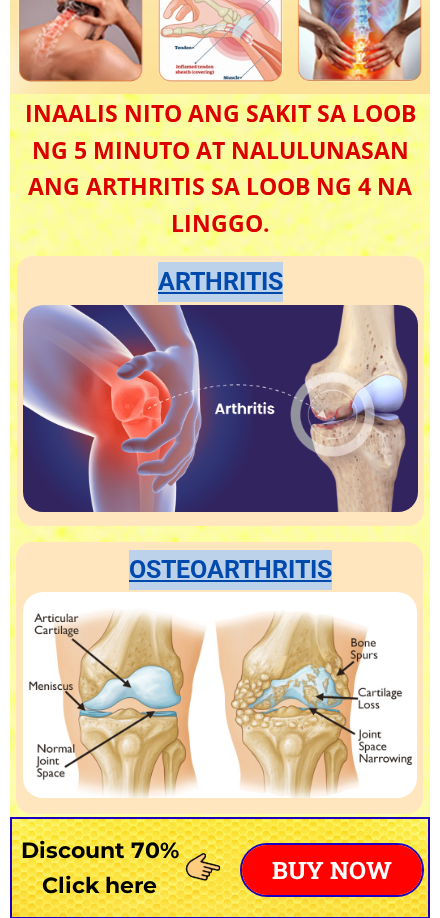 click on "arthritis" at bounding box center [220, 282] 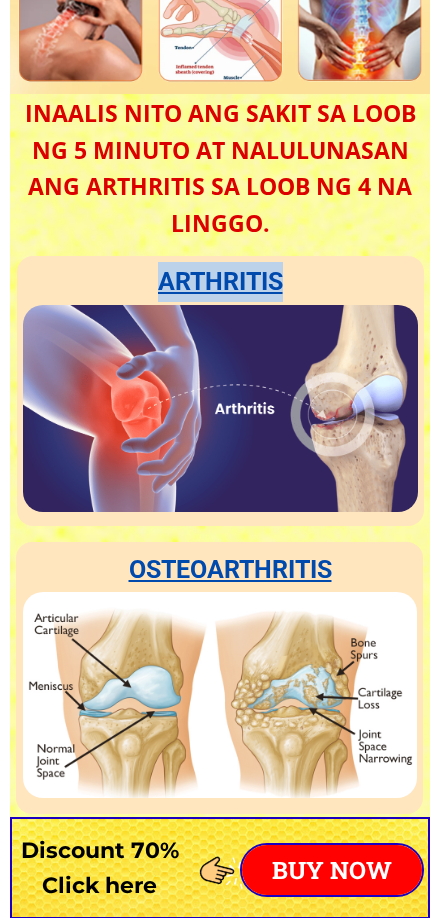 click on "arthritis" at bounding box center (220, 282) 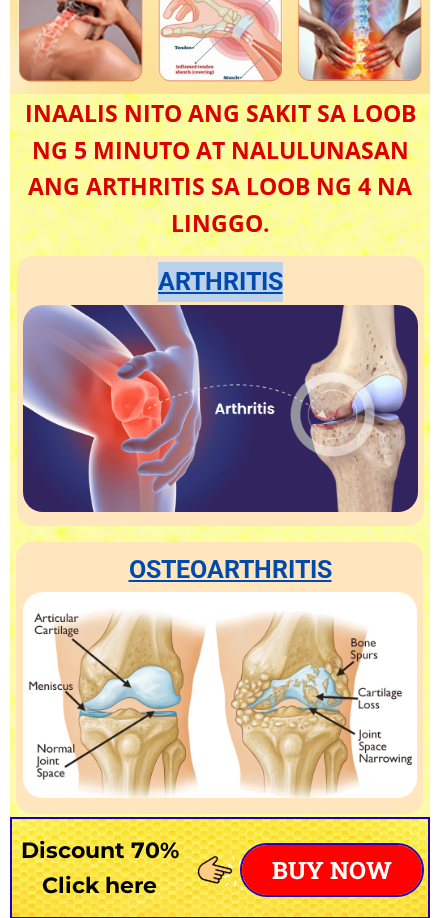 copy on "arthritis" 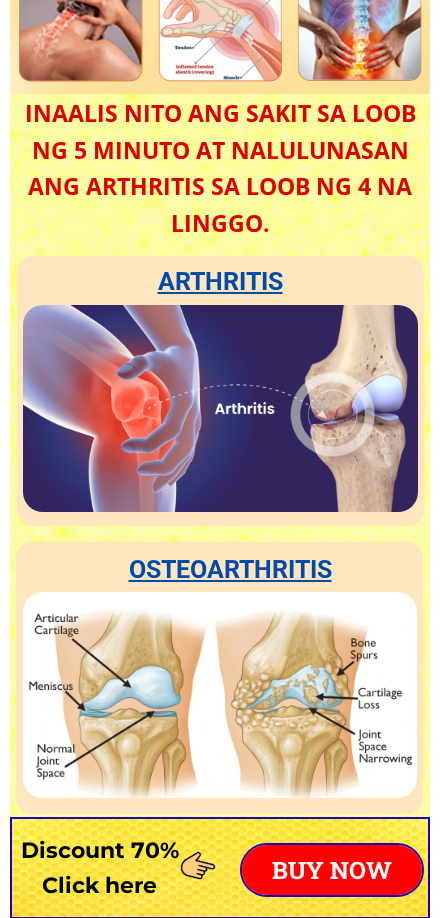 click at bounding box center (220, 408) 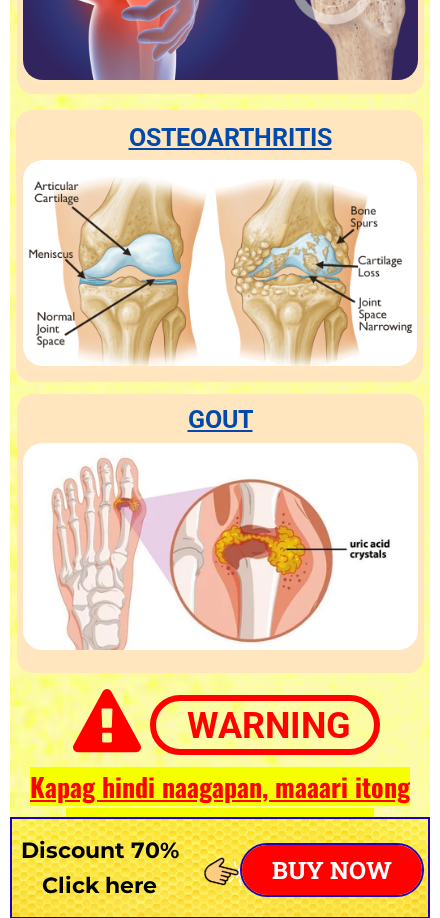 scroll, scrollTop: 5603, scrollLeft: 0, axis: vertical 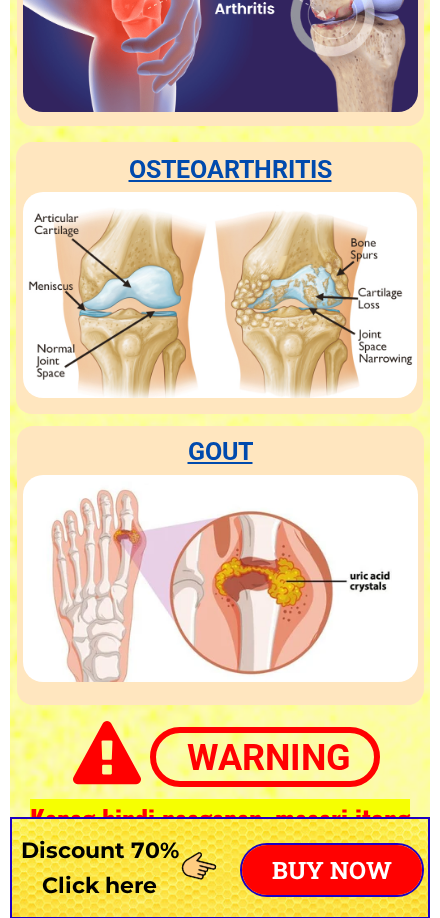 click on "Osteoarthritis" at bounding box center (230, 170) 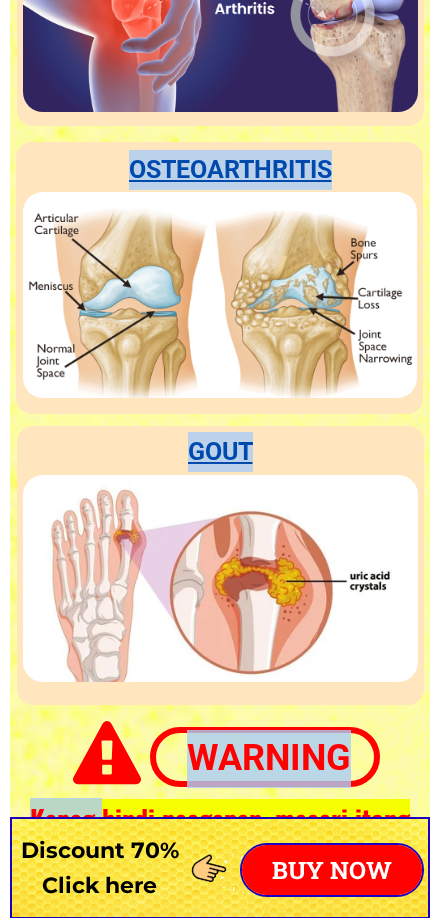 click on "Osteoarthritis" at bounding box center [230, 170] 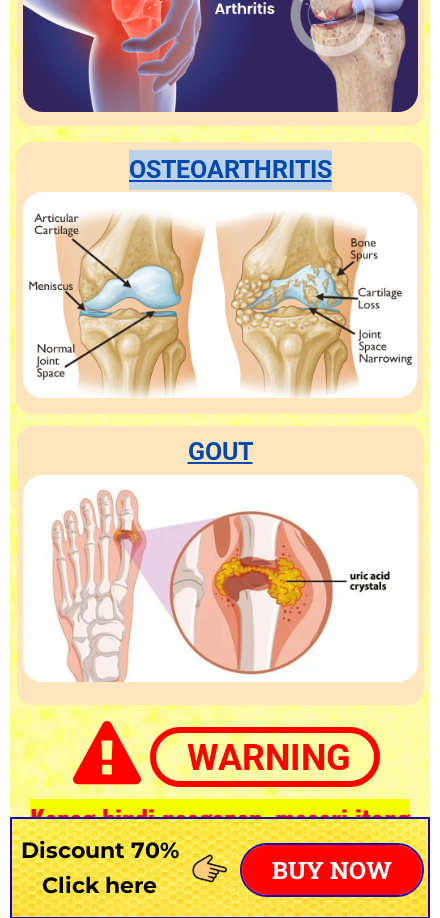 click on "Osteoarthritis" at bounding box center (230, 170) 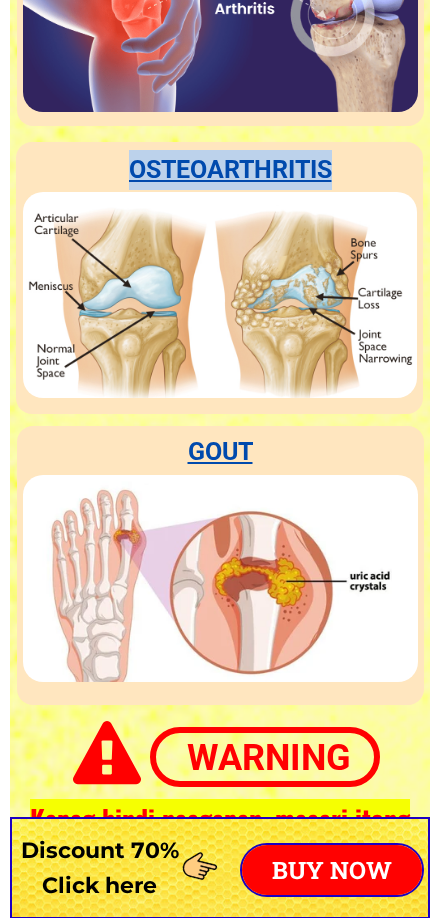 copy on "Osteoarthritis" 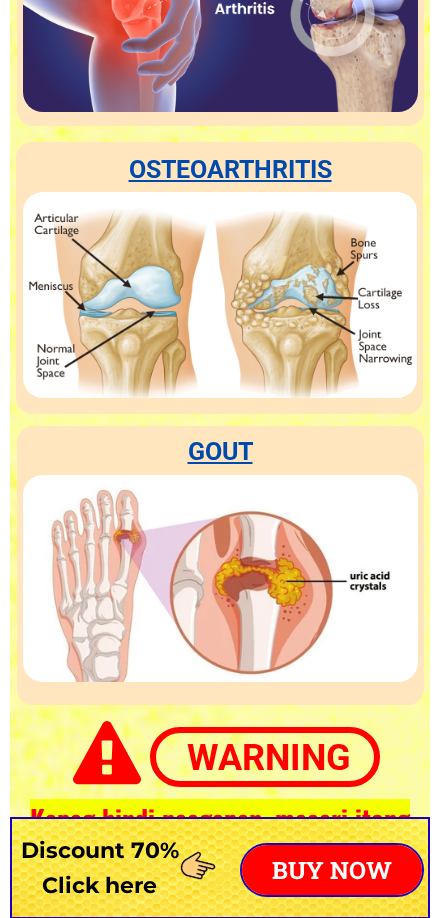 click on "gout" at bounding box center [220, 452] 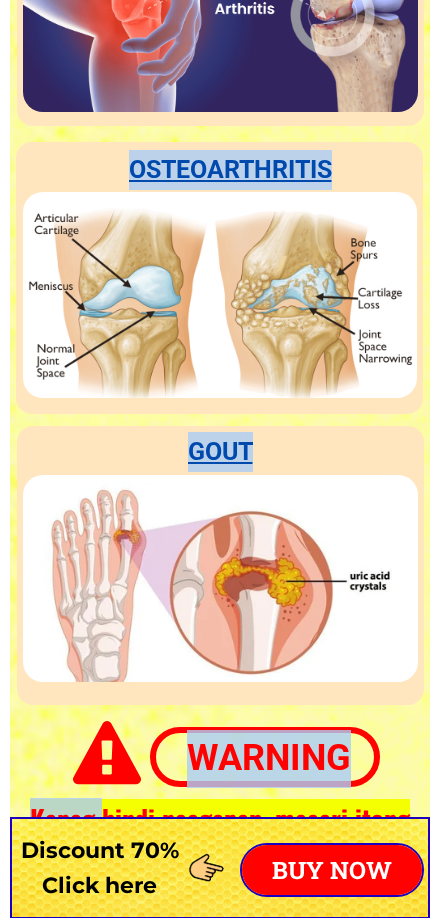 click on "gout" at bounding box center [220, 452] 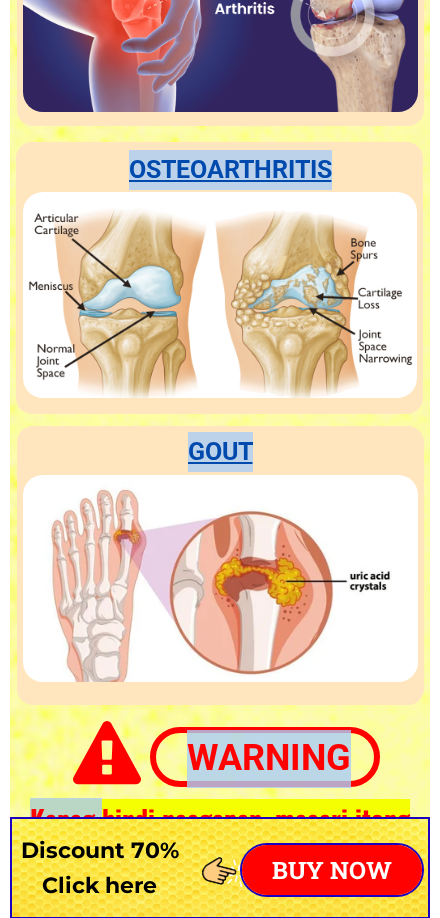 copy on "arthritis Osteoarthritis gout     Warning Kapag" 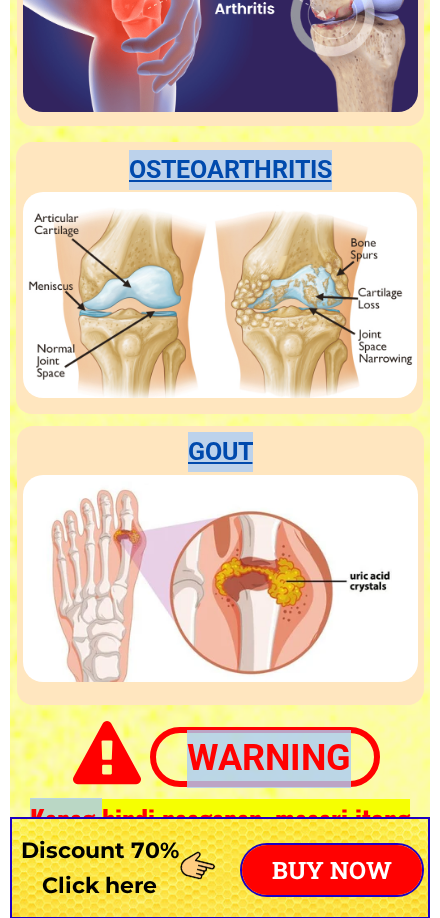 click on "gout" at bounding box center (220, 452) 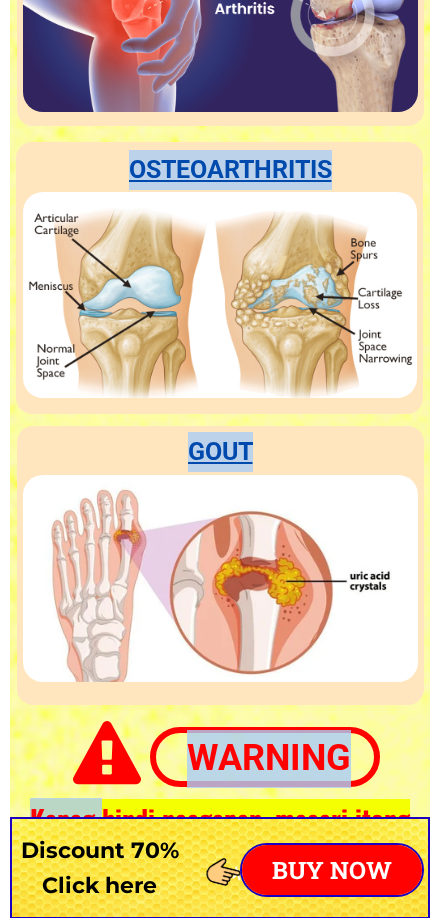 click on "gout" at bounding box center [220, 452] 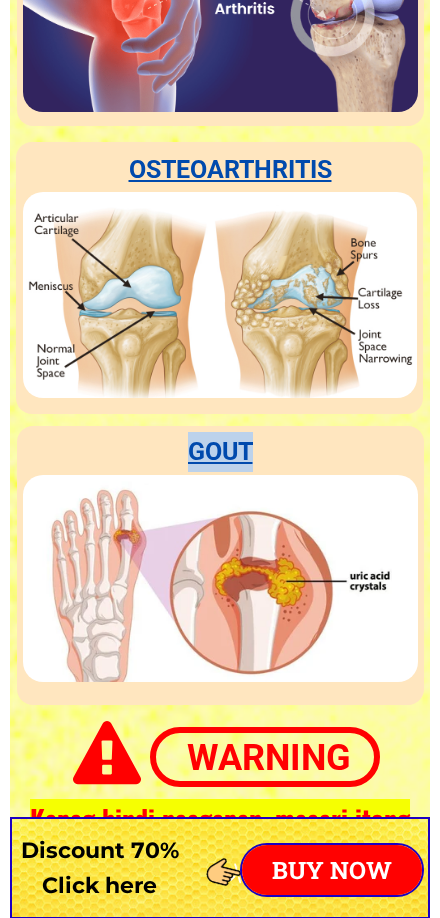 click on "gout" at bounding box center [220, 452] 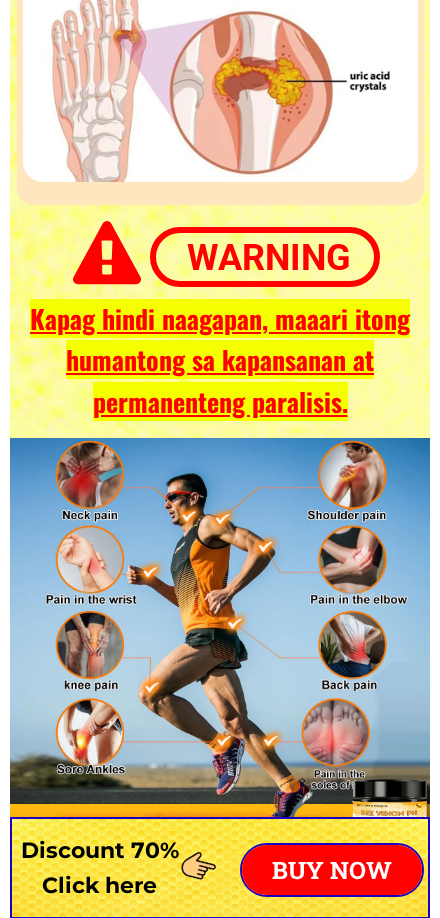 scroll, scrollTop: 6203, scrollLeft: 0, axis: vertical 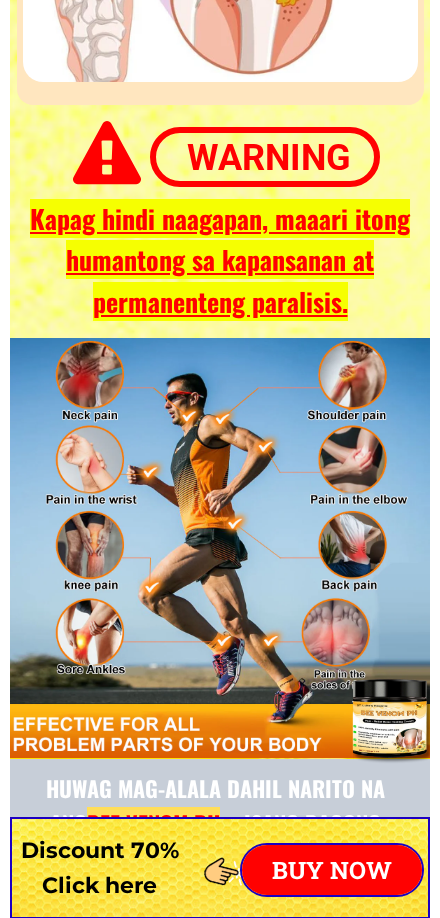 click on "Warning" at bounding box center [269, 159] 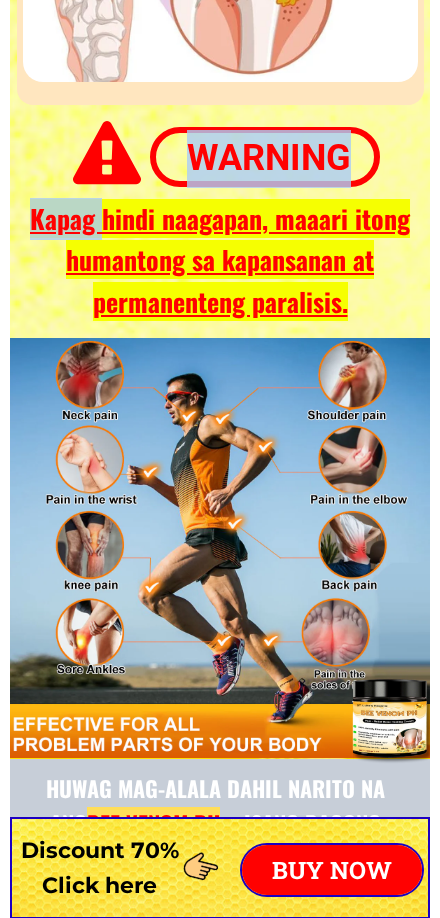 click on "Warning" at bounding box center (269, 159) 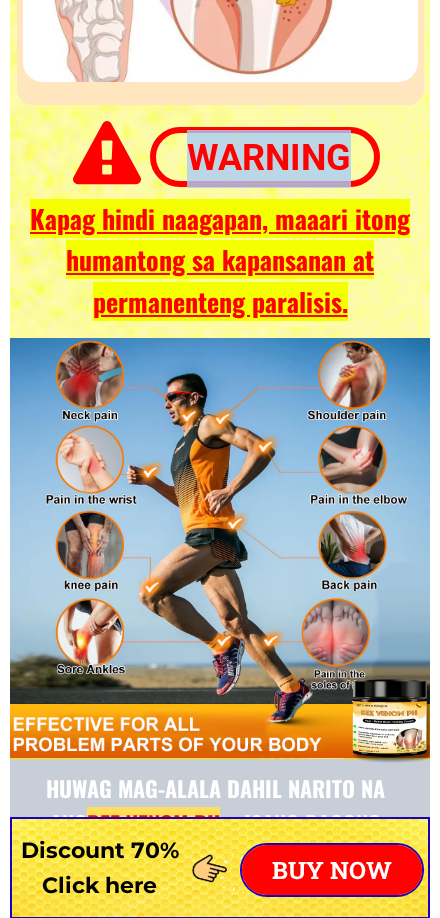 click on "Warning" at bounding box center (269, 159) 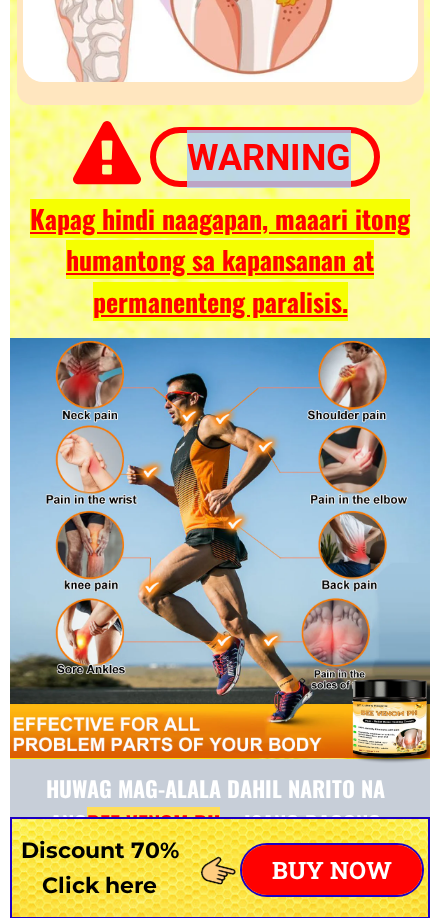 copy on "Warning" 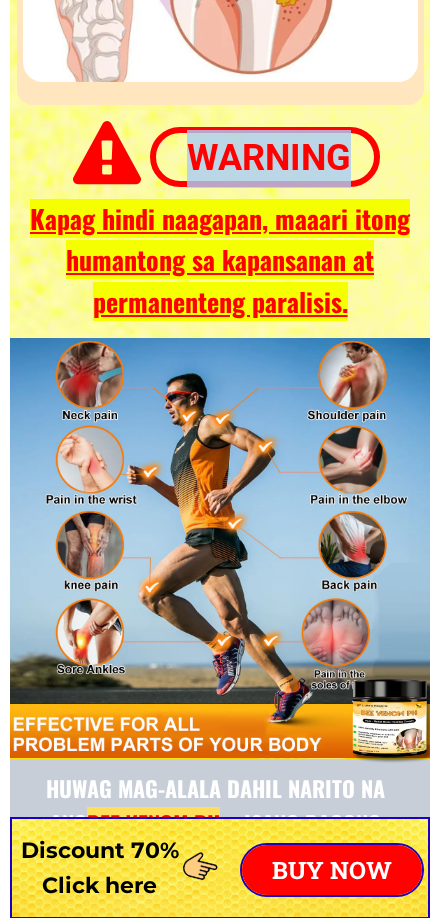 click on "Kapag hindi naagapan, maaari itong humantong sa kapansanan at permanenteng paralisis." at bounding box center [220, 260] 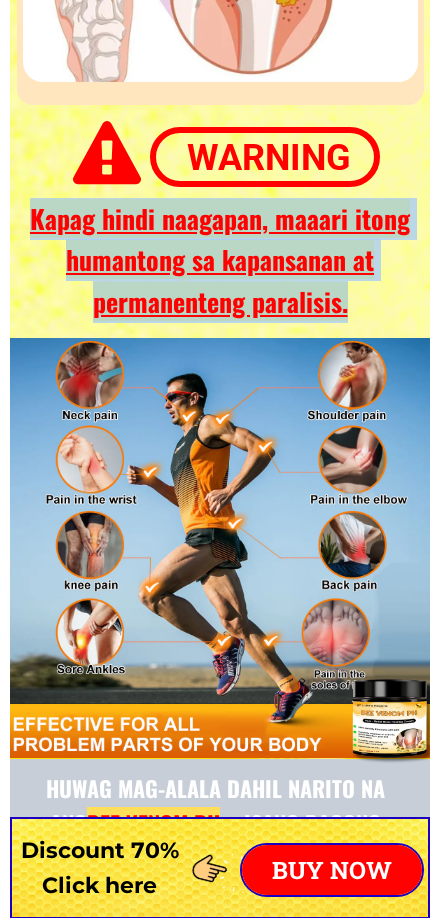 click on "Kapag hindi naagapan, maaari itong humantong sa kapansanan at permanenteng paralisis." at bounding box center (220, 260) 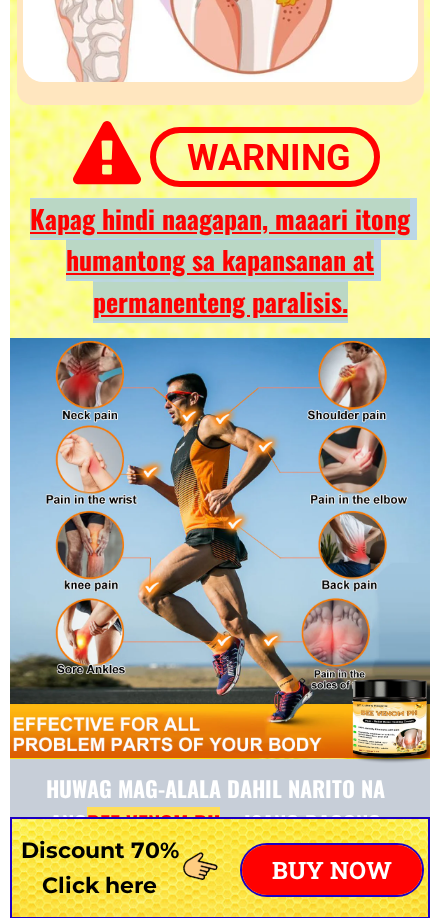 copy on "Kapag hindi naagapan, maaari itong humantong sa kapansanan at permanenteng paralisis." 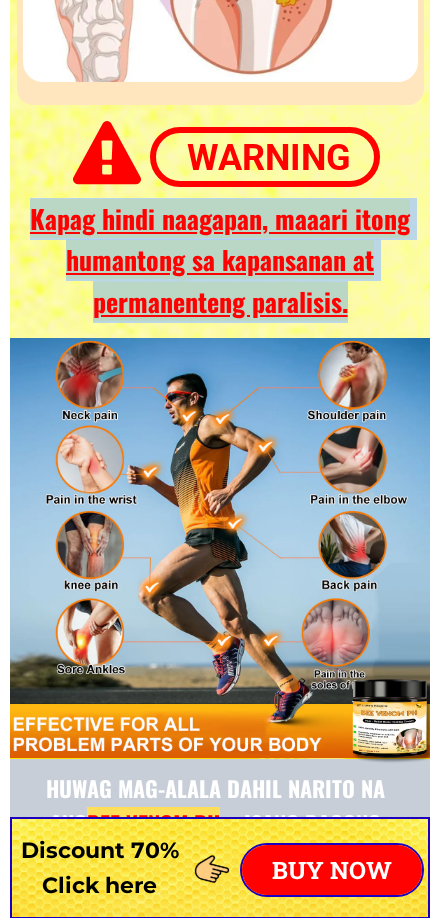 click on "Kapag hindi naagapan, maaari itong humantong sa kapansanan at permanenteng paralisis." at bounding box center [220, 260] 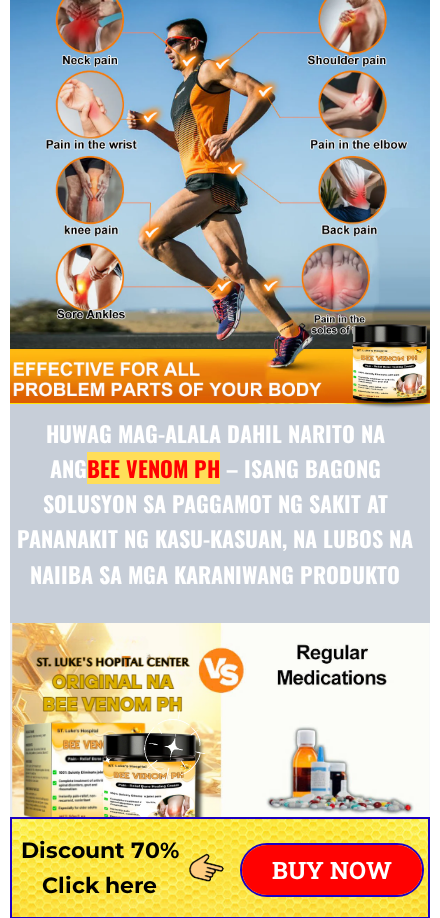scroll, scrollTop: 6603, scrollLeft: 0, axis: vertical 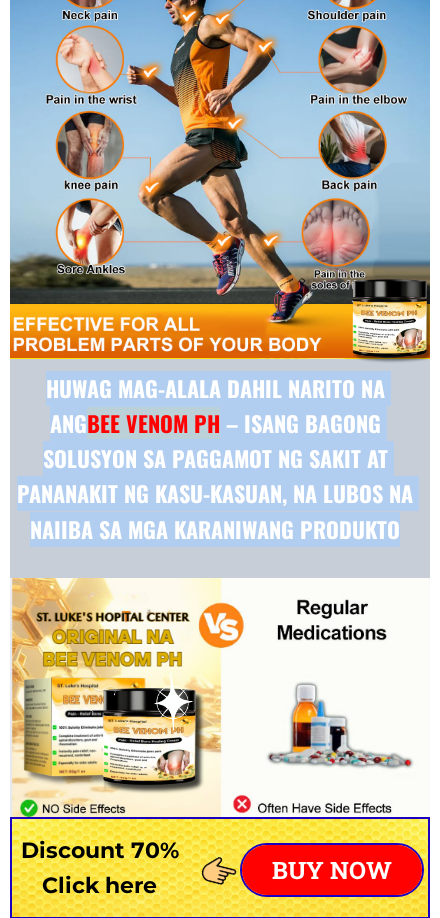 drag, startPoint x: 25, startPoint y: 383, endPoint x: 375, endPoint y: 524, distance: 377.33408 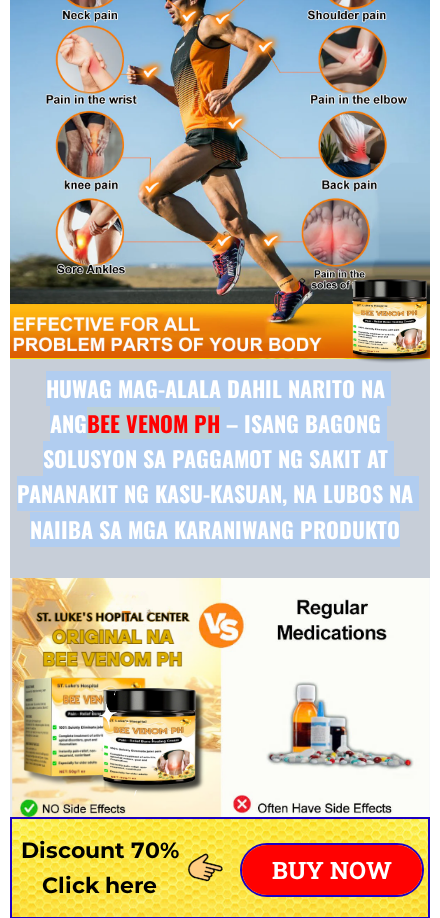 click on "Huwag mag-alala dahil narito na ang  BEE VENOM PH   – isang bagong solusyon sa paggamot ng sakit at pananakit ng kasu-kasuan, na lubos na naiiba sa mga karaniwang produkto" at bounding box center [215, 459] 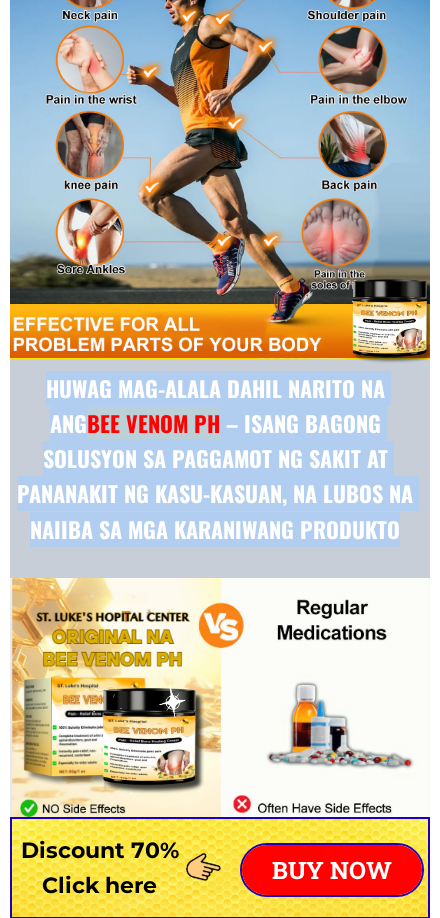 copy on "Huwag mag-alala dahil narito na ang  BEE VENOM PH   – isang bagong solusyon sa paggamot ng sakit at pananakit ng kasu-kasuan, na lubos na naiiba sa mga karaniwang produkto" 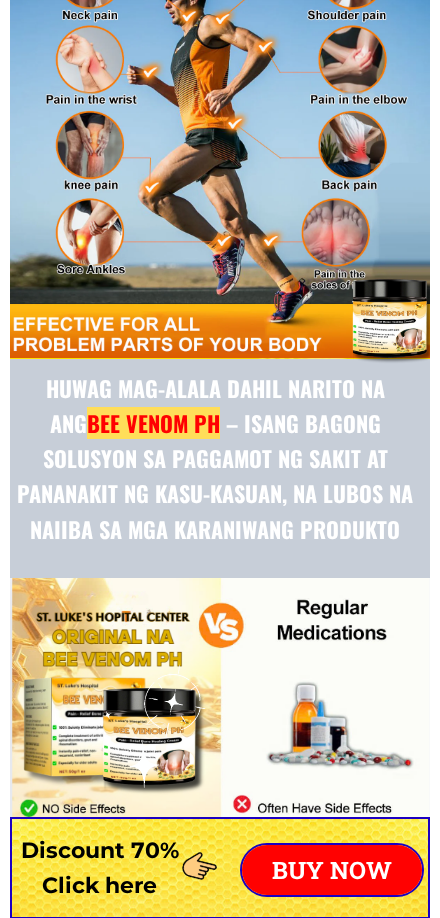 click at bounding box center (220, 468) 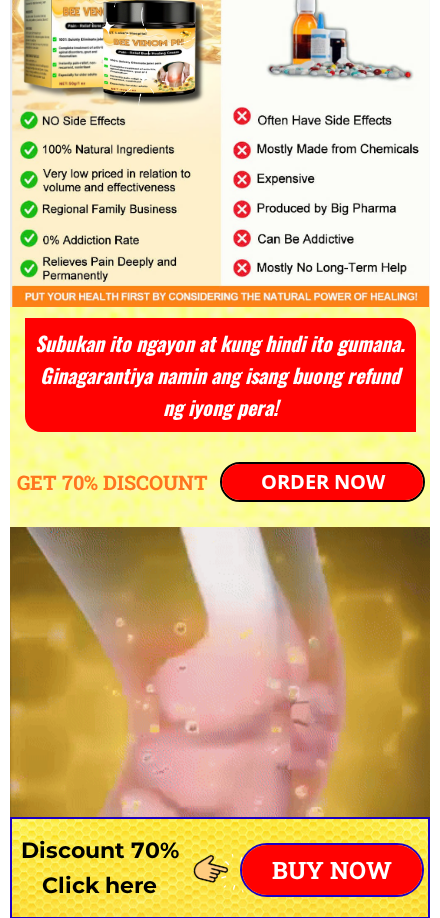 scroll, scrollTop: 7303, scrollLeft: 0, axis: vertical 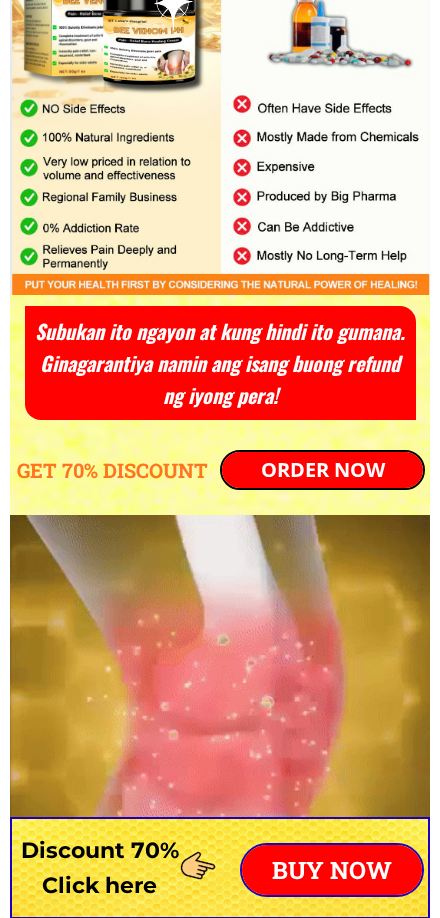 click on "Subukan ito ngayon at kung hindi ito gumana.
Ginagarantiya namin ang isang buong refund ng iyong pera!" at bounding box center (220, 363) 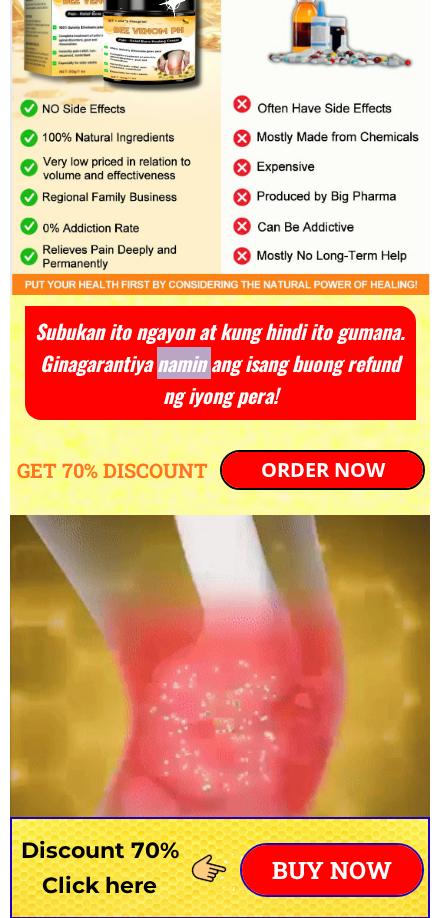 click on "Subukan ito ngayon at kung hindi ito gumana.
Ginagarantiya namin ang isang buong refund ng iyong pera!" at bounding box center (220, 363) 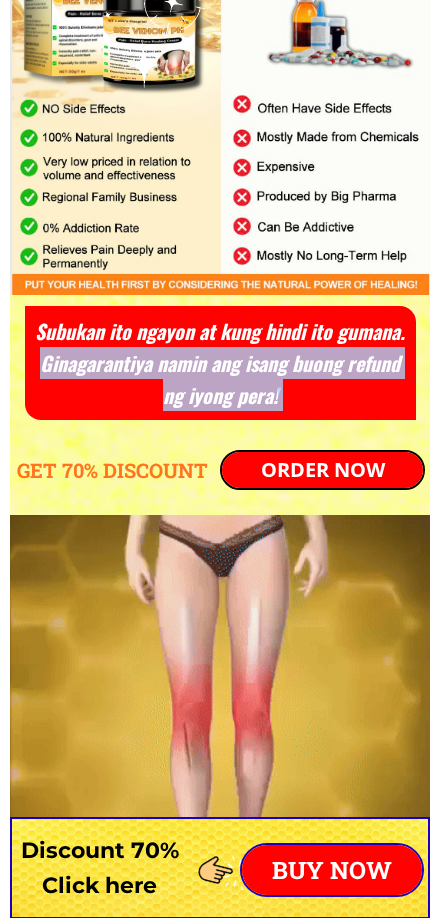 click on "Subukan ito ngayon at kung hindi ito gumana.
Ginagarantiya namin ang isang buong refund ng iyong pera!" at bounding box center (220, 363) 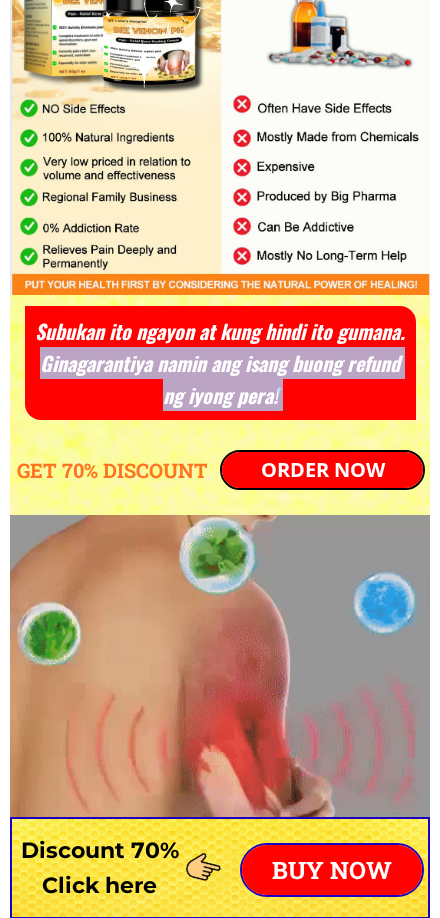 copy on "Ginagarantiya namin ang isang buong refund ng iyong pera!" 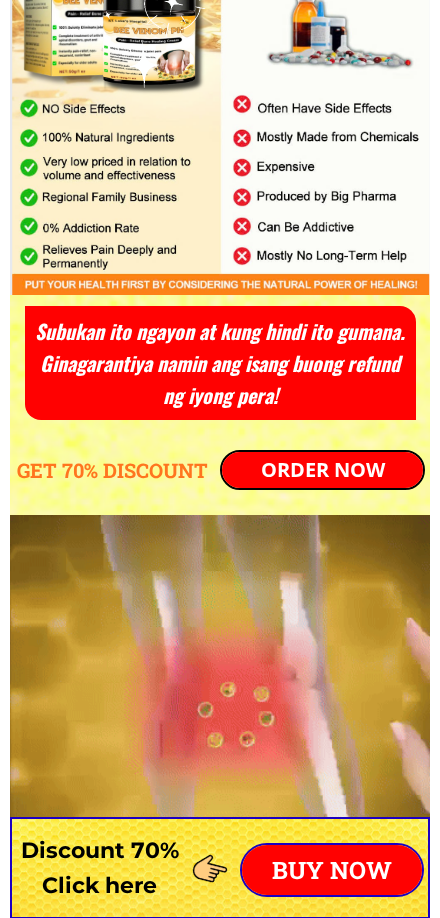 click on "Subukan ito ngayon at kung hindi ito gumana.
Ginagarantiya namin ang isang buong refund ng iyong pera!" at bounding box center (220, 363) 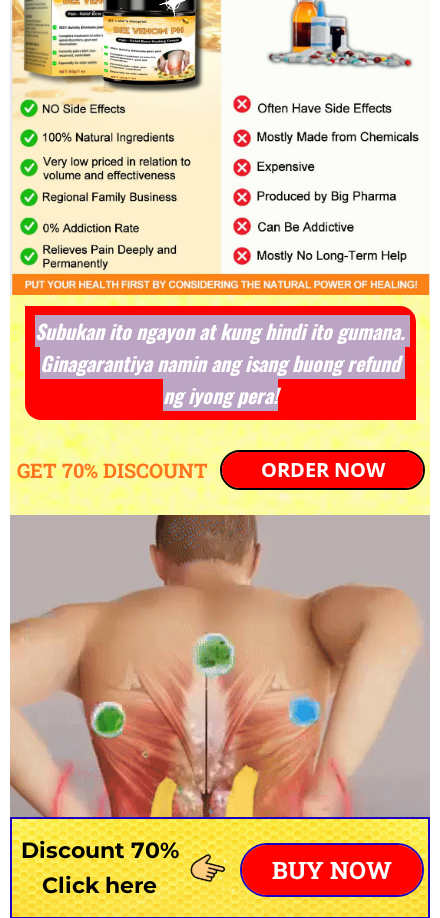 drag, startPoint x: 36, startPoint y: 332, endPoint x: 318, endPoint y: 403, distance: 290.80063 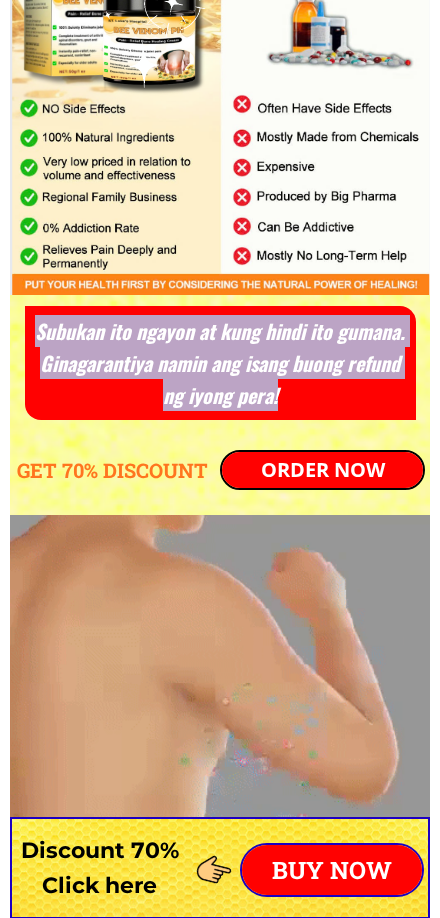 click on "Subukan ito ngayon at kung hindi ito gumana.
Ginagarantiya namin ang isang buong refund ng iyong pera!" at bounding box center (220, 363) 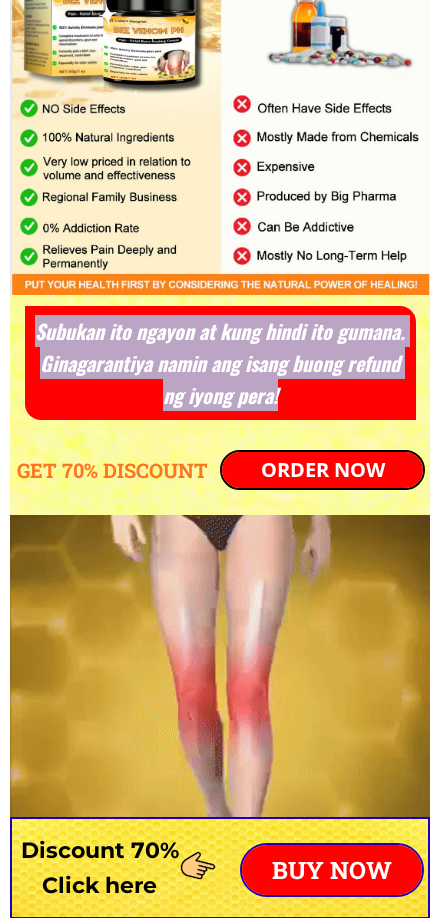 copy on "Subukan ito ngayon at kung hindi ito gumana.
Ginagarantiya namin ang isang buong refund ng iyong pera!" 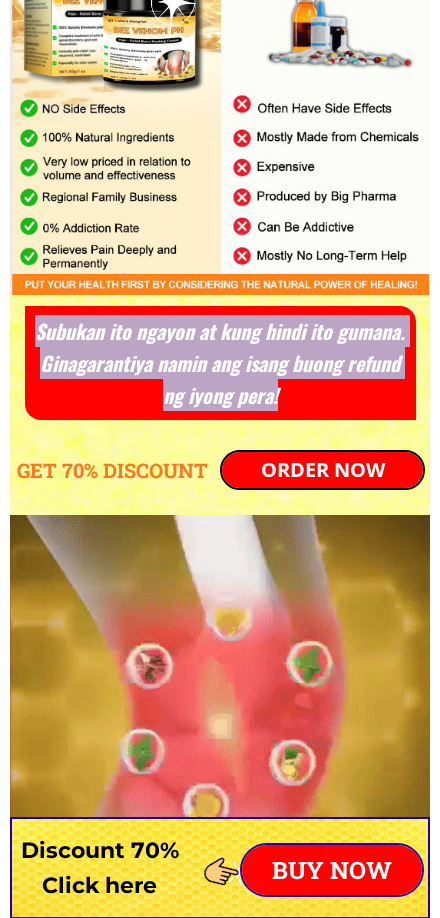 click on "GET 70% DISCOUNT" at bounding box center (116, 470) 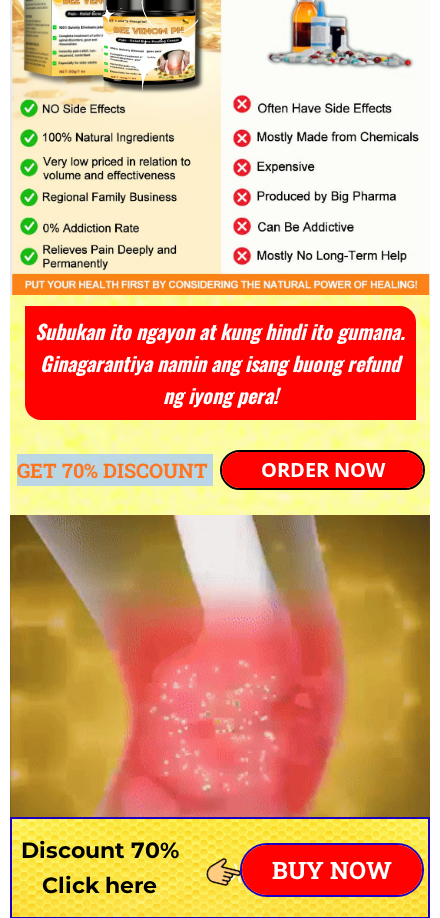 click on "GET 70% DISCOUNT" at bounding box center [116, 470] 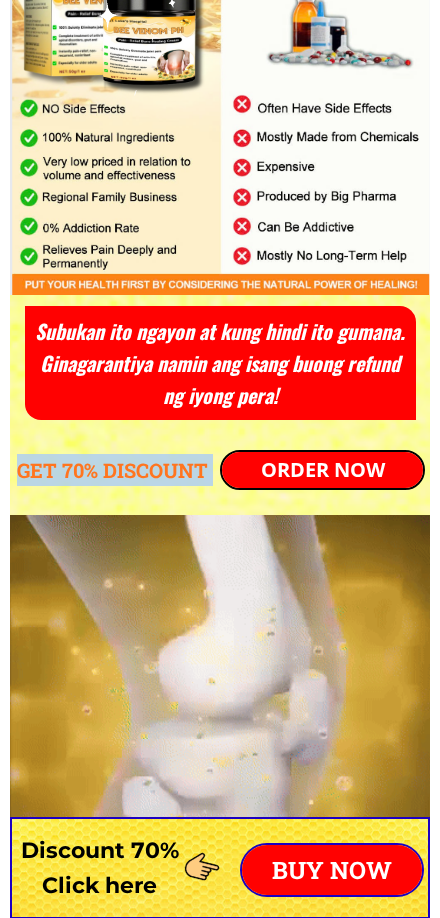 click on "GET 70% DISCOUNT" at bounding box center (116, 470) 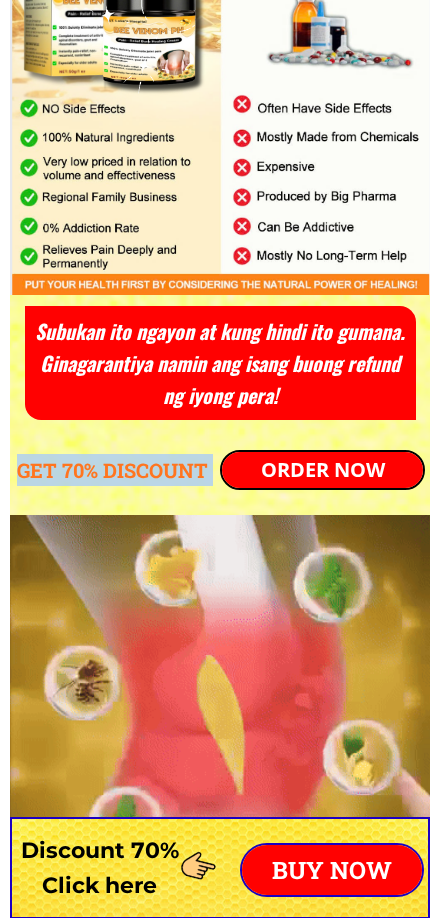 copy on "GET 70% DISCOUNT" 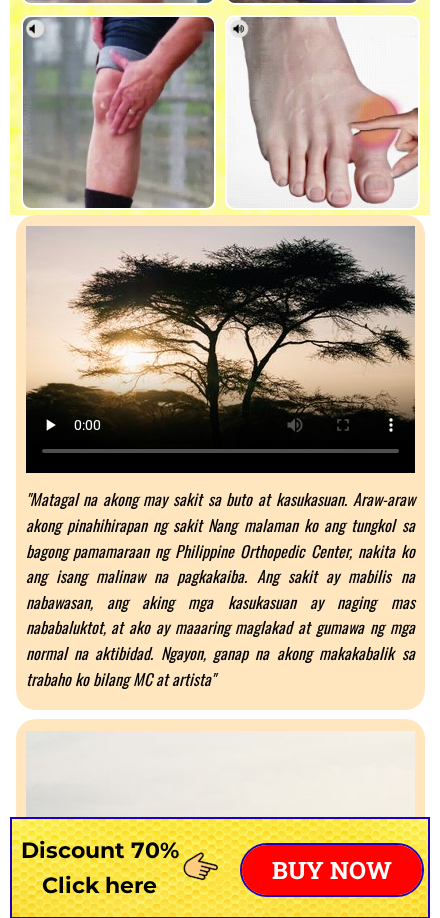 scroll, scrollTop: 9203, scrollLeft: 0, axis: vertical 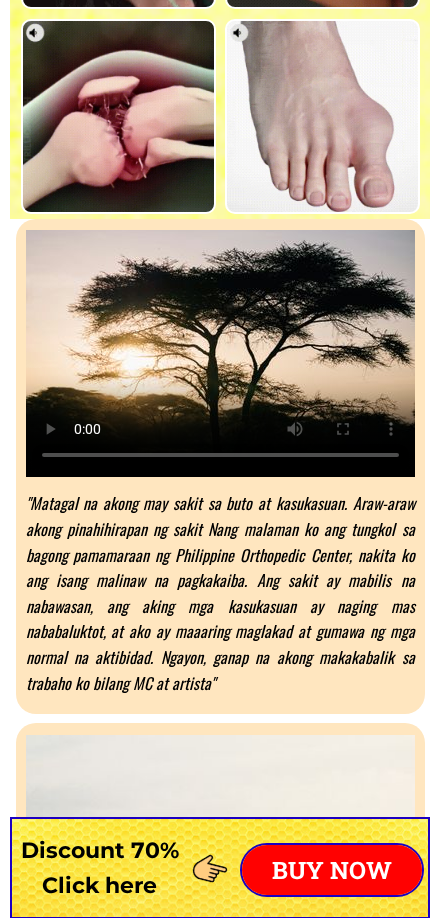 click on ""Matagal na akong may sakit sa buto at kasukasuan. Araw-araw akong pinahihirapan ng sakit Nang malaman ko ang tungkol sa bagong pamamaraan ng Philippine Orthopedic Center, nakita ko ang isang malinaw na pagkakaiba. Ang sakit ay mabilis na nabawasan, ang aking mga kasukasuan ay naging mas nababaluktot, at ako ay maaaring maglakad at gumawa ng mga normal na aktibidad. Ngayon, ganap na akong makakabalik sa trabaho ko bilang MC at artista"" at bounding box center (220, 593) 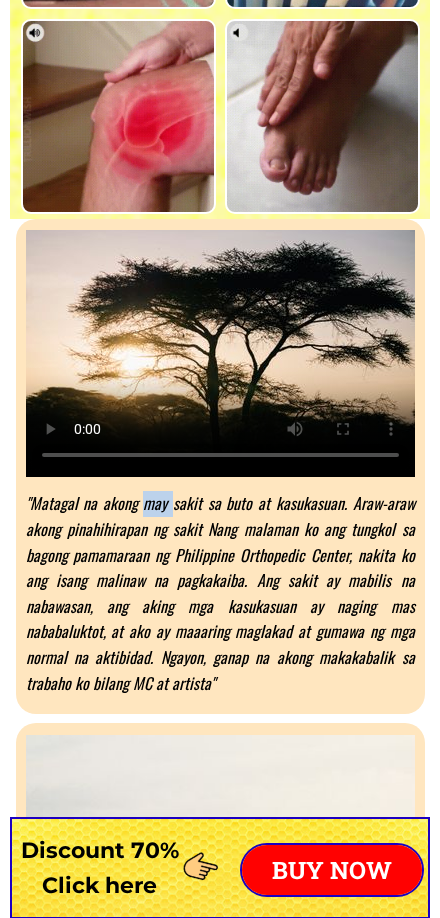 click on ""Matagal na akong may sakit sa buto at kasukasuan. Araw-araw akong pinahihirapan ng sakit Nang malaman ko ang tungkol sa bagong pamamaraan ng Philippine Orthopedic Center, nakita ko ang isang malinaw na pagkakaiba. Ang sakit ay mabilis na nabawasan, ang aking mga kasukasuan ay naging mas nababaluktot, at ako ay maaaring maglakad at gumawa ng mga normal na aktibidad. Ngayon, ganap na akong makakabalik sa trabaho ko bilang MC at artista"" at bounding box center [220, 593] 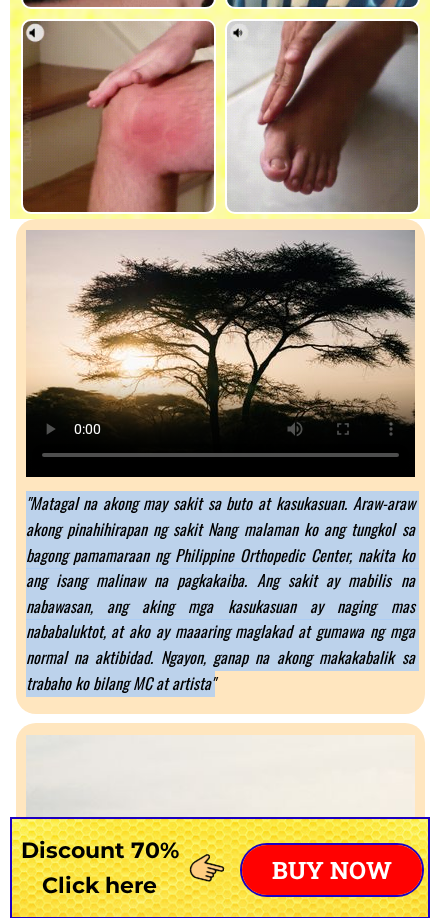 click on ""Matagal na akong may sakit sa buto at kasukasuan. Araw-araw akong pinahihirapan ng sakit Nang malaman ko ang tungkol sa bagong pamamaraan ng Philippine Orthopedic Center, nakita ko ang isang malinaw na pagkakaiba. Ang sakit ay mabilis na nabawasan, ang aking mga kasukasuan ay naging mas nababaluktot, at ako ay maaaring maglakad at gumawa ng mga normal na aktibidad. Ngayon, ganap na akong makakabalik sa trabaho ko bilang MC at artista"" at bounding box center (220, 593) 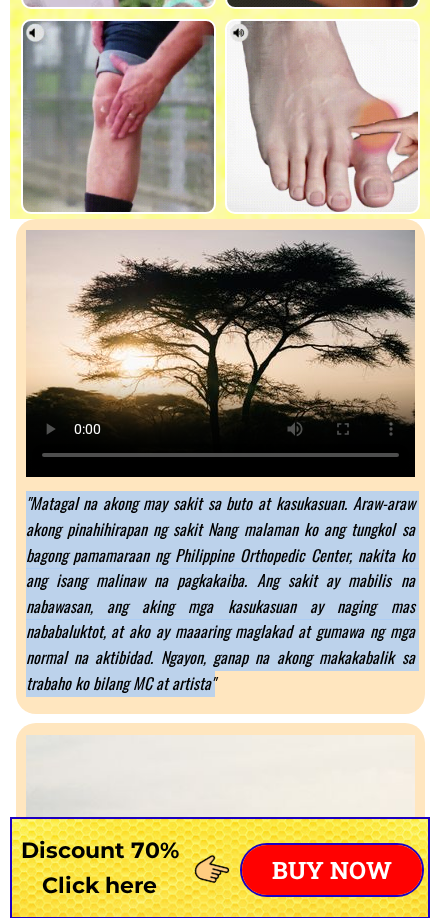copy on ""Matagal na akong may sakit sa buto at kasukasuan. Araw-araw akong pinahihirapan ng sakit Nang malaman ko ang tungkol sa bagong pamamaraan ng Philippine Orthopedic Center, nakita ko ang isang malinaw na pagkakaiba. Ang sakit ay mabilis na nabawasan, ang aking mga kasukasuan ay naging mas nababaluktot, at ako ay maaaring maglakad at gumawa ng mga normal na aktibidad. Ngayon, ganap na akong makakabalik sa trabaho ko bilang MC at artista"" 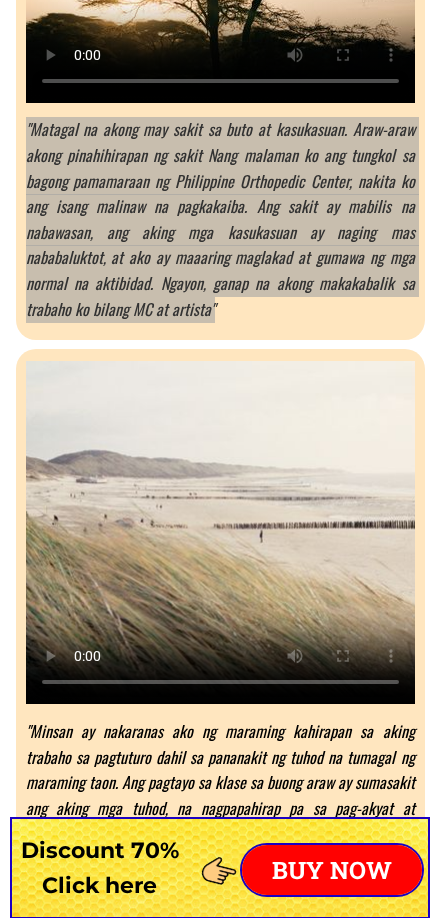 scroll, scrollTop: 9603, scrollLeft: 0, axis: vertical 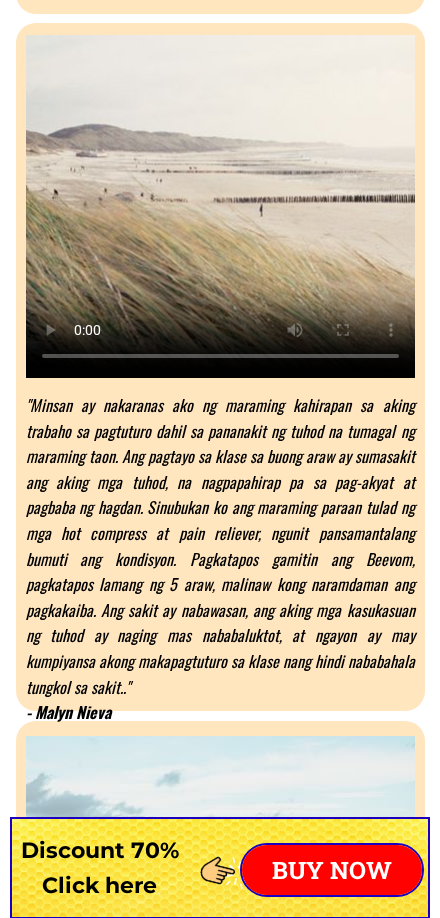 click on "[FIRST] [LAST]" at bounding box center [220, 559] 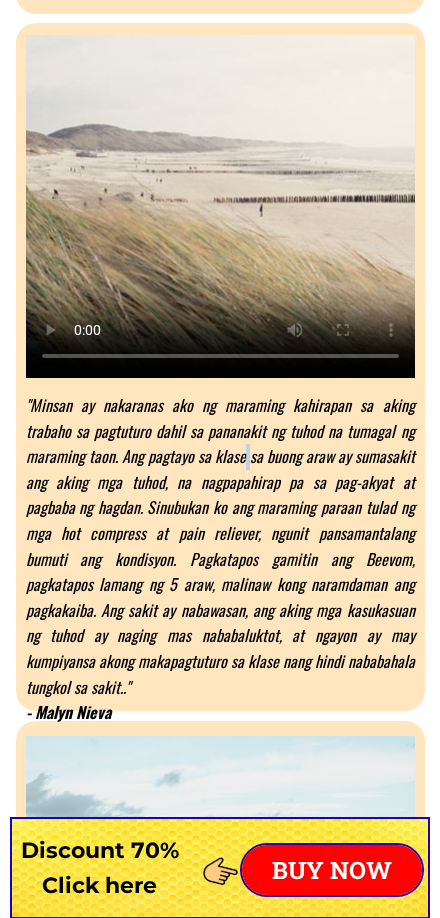 click on "[FIRST] [LAST]" at bounding box center [220, 559] 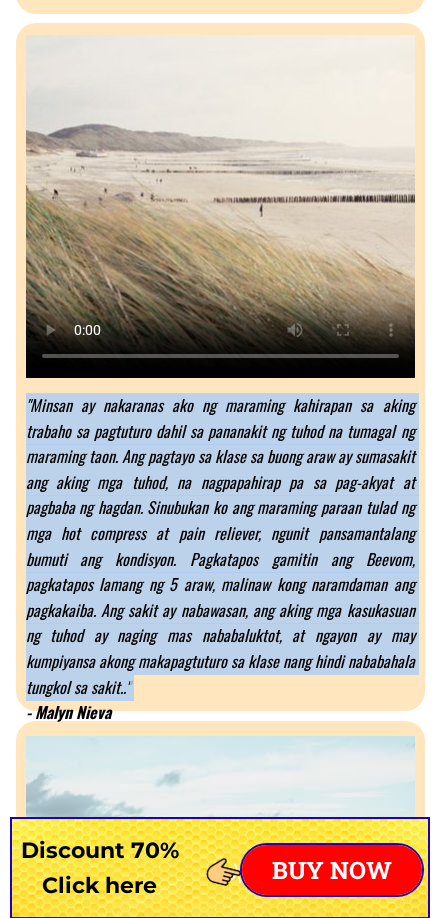 click on "[FIRST] [LAST]" at bounding box center [220, 559] 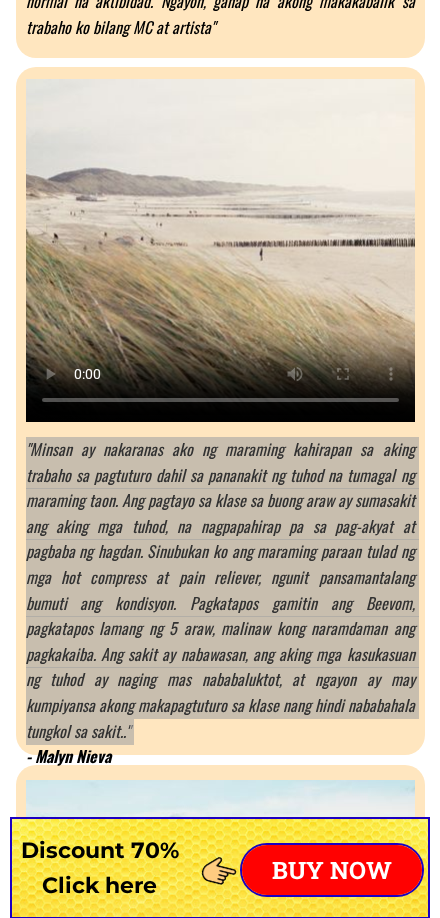 scroll, scrollTop: 9903, scrollLeft: 0, axis: vertical 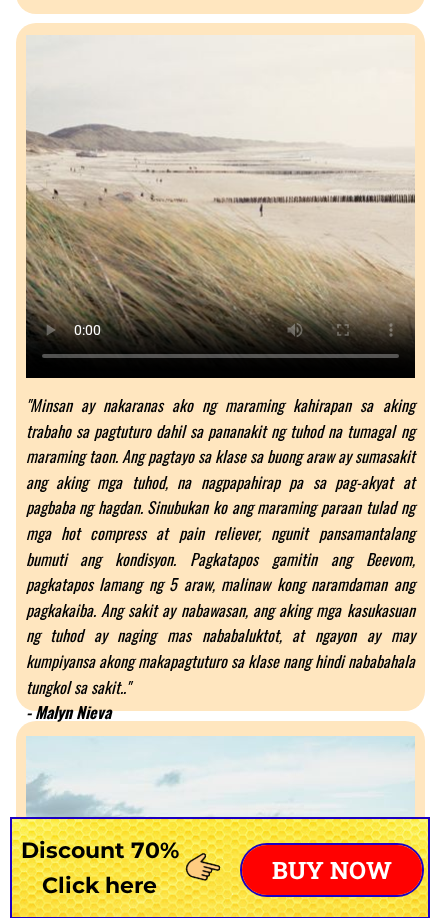 click on "[FIRST] [LAST]" at bounding box center [220, 559] 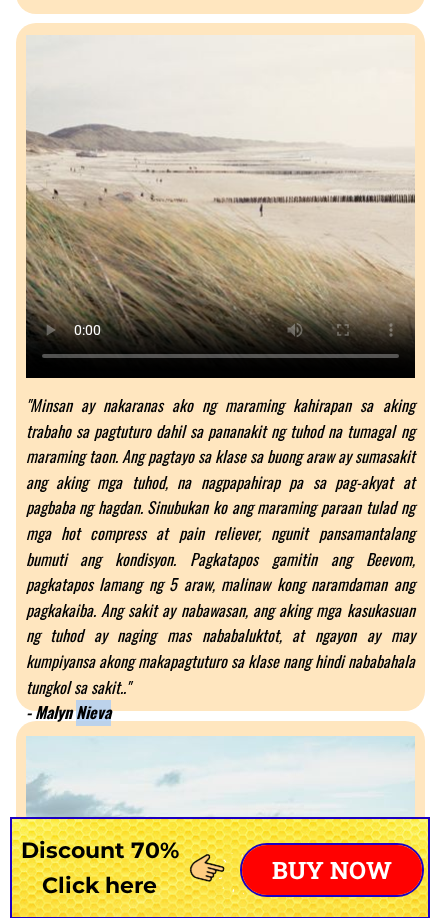 click on "[FIRST] [LAST]" at bounding box center (220, 559) 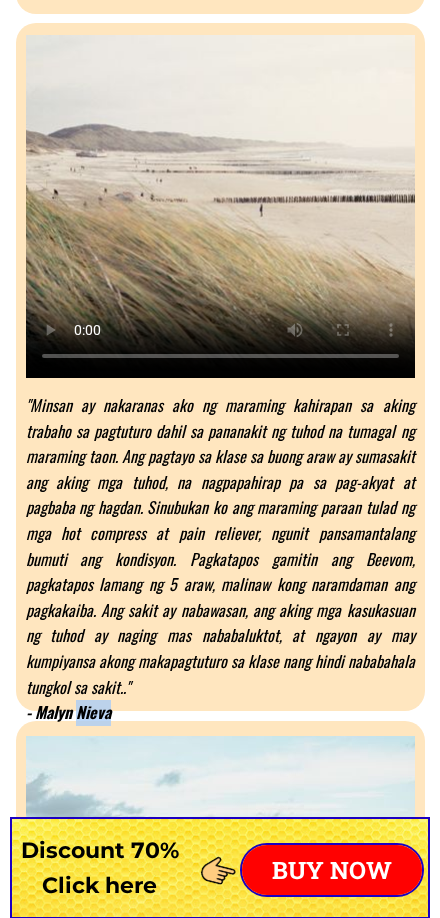 click on "- Malyn Nieva" at bounding box center [68, 712] 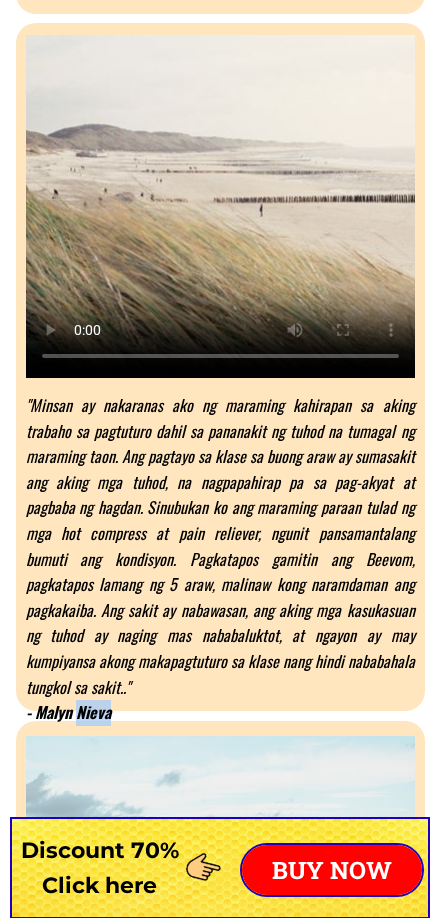 click on "- Malyn Nieva" at bounding box center (68, 712) 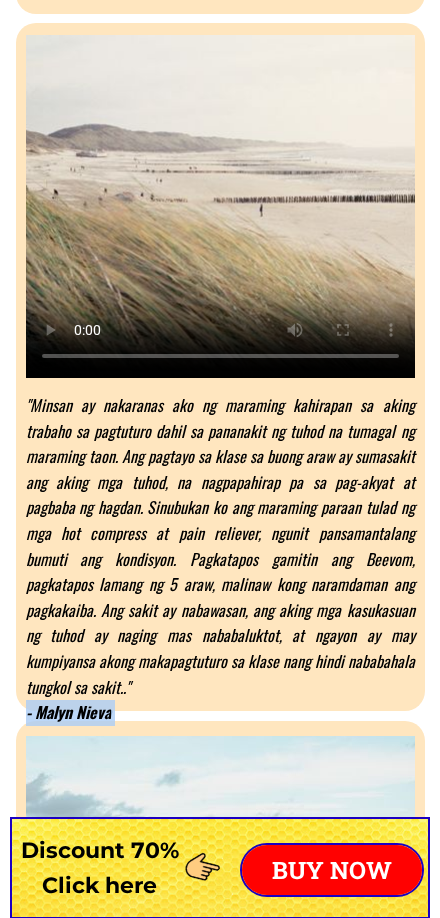 click on "- Malyn Nieva" at bounding box center (68, 712) 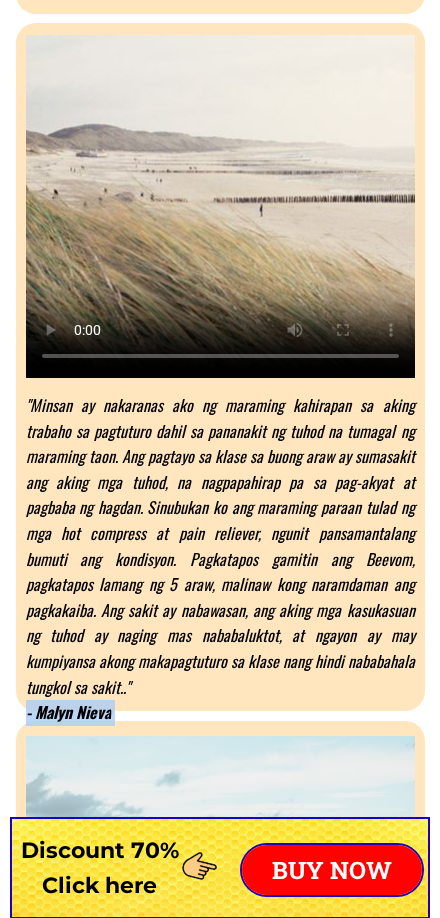 click on "- Malyn Nieva" at bounding box center (68, 712) 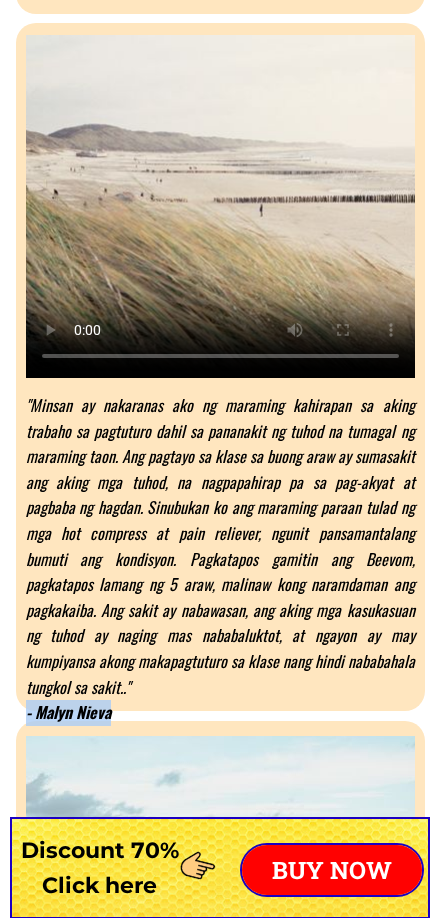 drag, startPoint x: 110, startPoint y: 686, endPoint x: 28, endPoint y: 687, distance: 82.006096 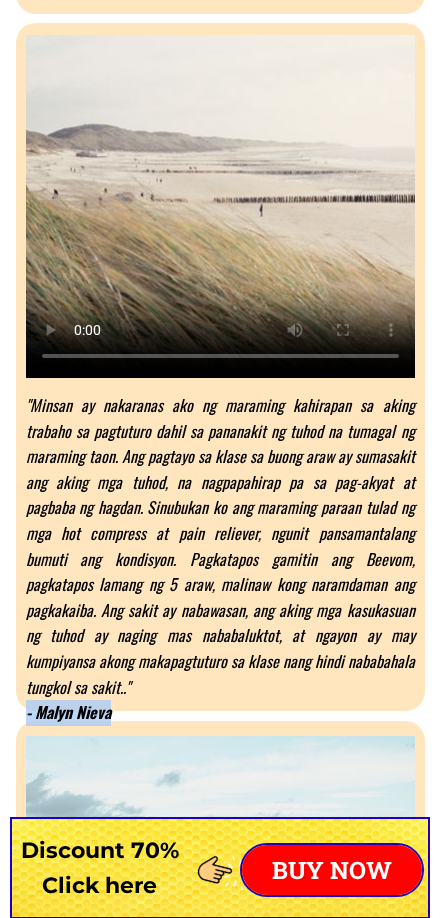click on "- Malyn Nieva" at bounding box center [68, 712] 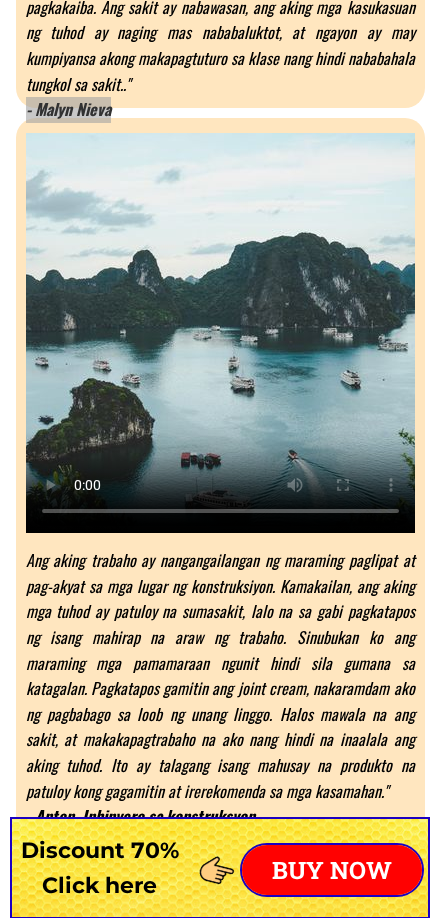 scroll, scrollTop: 10403, scrollLeft: 0, axis: vertical 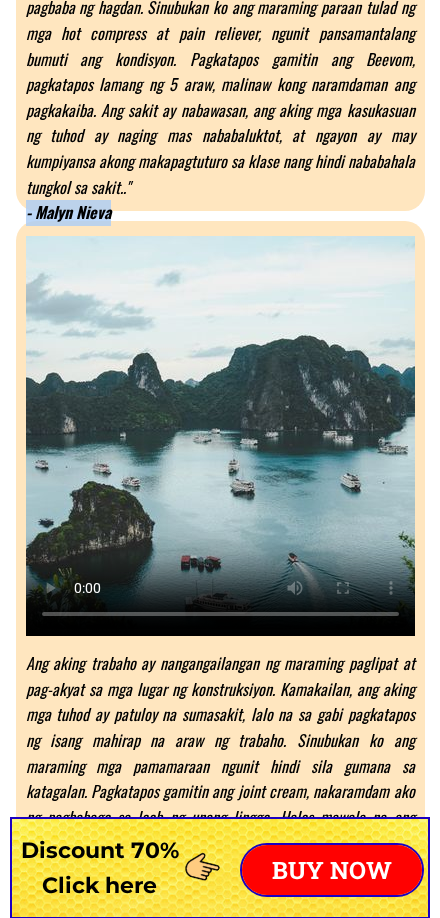 click at bounding box center [220, 436] 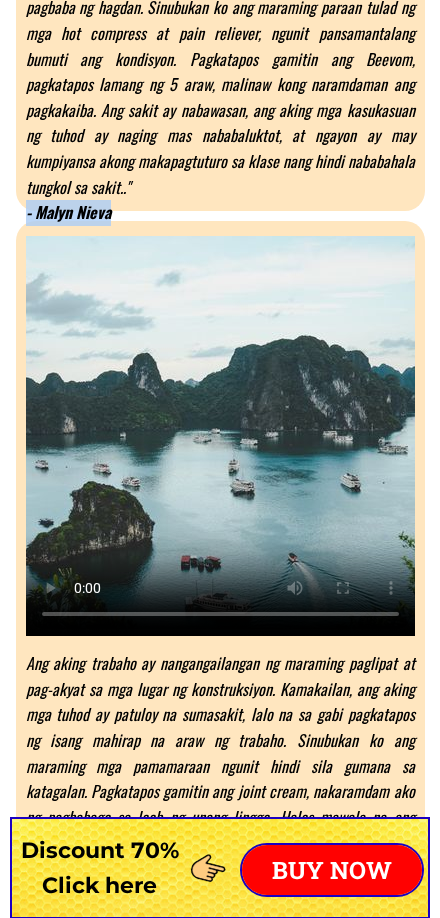 drag, startPoint x: 303, startPoint y: 450, endPoint x: 292, endPoint y: 455, distance: 12.083046 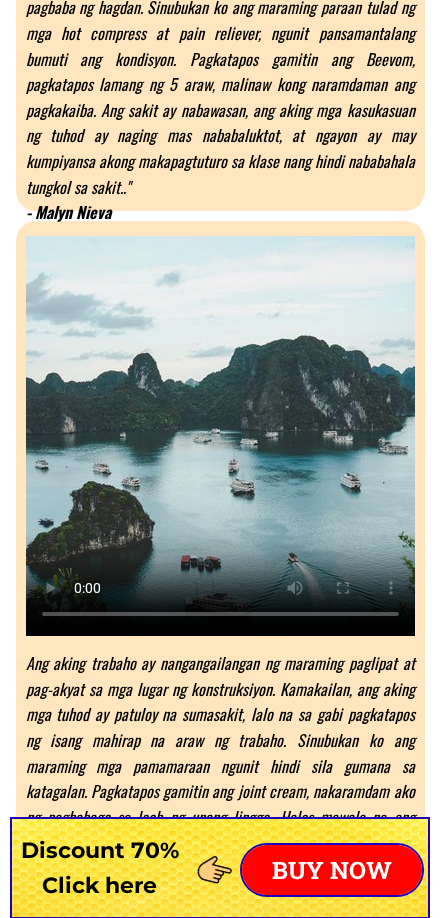 drag, startPoint x: 292, startPoint y: 455, endPoint x: 381, endPoint y: 356, distance: 133.12401 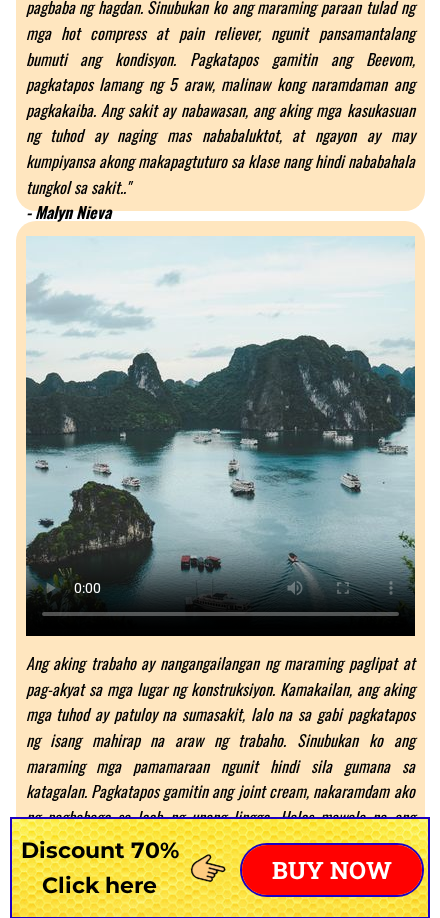 click on "Sertipikadong ligtas ng Kagawaran ng Kalusugan ng Pilipinas at FDA. Mabilis na lunas sa pananakit sa loob lamang ng 5 minuto Napakabisa, walang nasusunog, walang side effect New generation joint pain treatment cream from St. Luke's Hospital Paraan upang makilala ang orihinal na produkto Please Note Tanging ang orihinal na BEE VENOM lamang ang may nakasulat na " ST. Luke's Hospital "  At ang masa ay 50g – isang palatandaan na hindi maaaring pekein.  REAL ! FAKE     Mabilis na paggamot - walang pag-ulit ✅ Pananakit ng likod, leeg at balikat
✅ Pagkabulok, herniated disc
✅ Gout, osteoporosis, pamamanhid sa paa Ang BEE VENOM PH ay lisensyado at garantisado ayon sa mga pamantayan ng FDA at GMP Ang natural na tambalang ito ay mayaman sa biologically active substances na nag-aalok ng maraming benepisyo para sa magkasanib na kalusugan Bee Venom Filtrate: Ang Natural na Powerhouse para sa Arthritis Relief - Mga Anti-inflammatory at Analgesic Effects: Pangunahing Aktibong Sahog: Melittin - Ang  gout" at bounding box center [220, -1108] 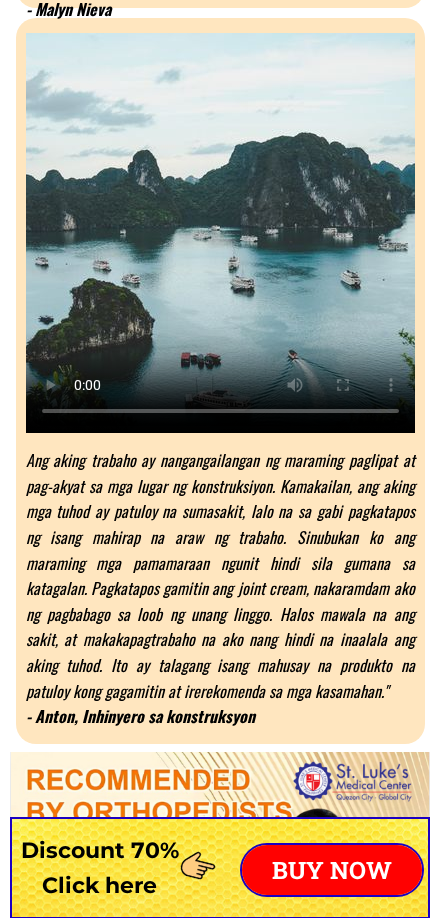 scroll, scrollTop: 10503, scrollLeft: 0, axis: vertical 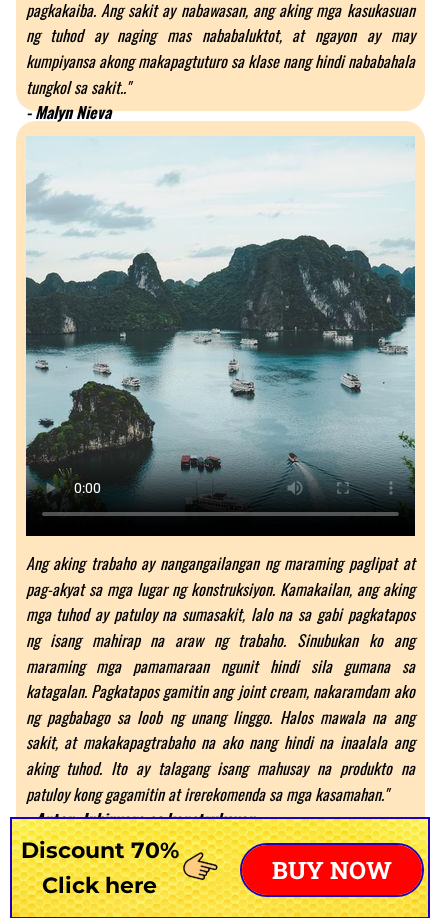 click at bounding box center [220, 336] 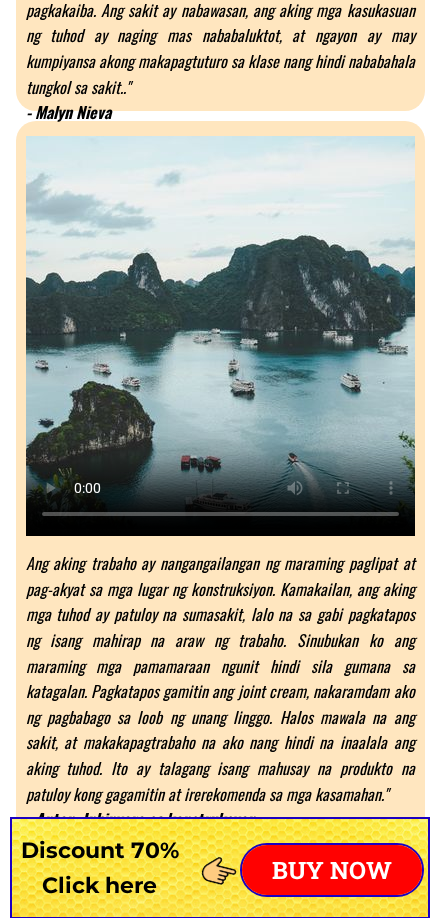 drag, startPoint x: 397, startPoint y: 300, endPoint x: 364, endPoint y: 297, distance: 33.13608 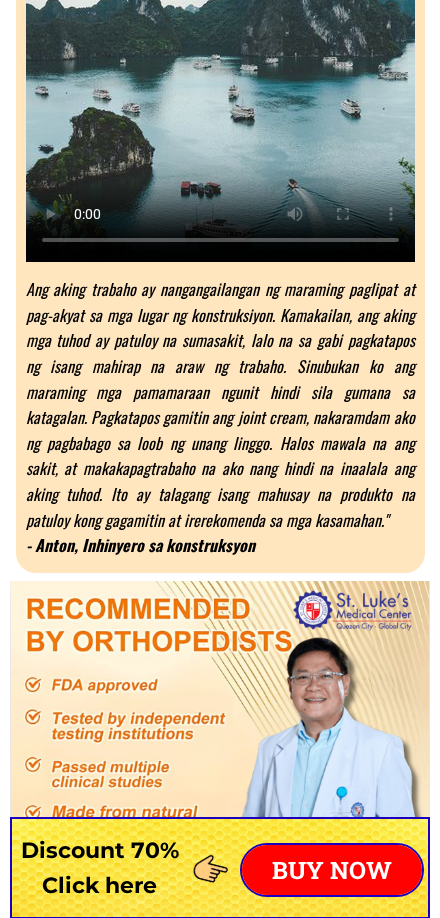 scroll, scrollTop: 10803, scrollLeft: 0, axis: vertical 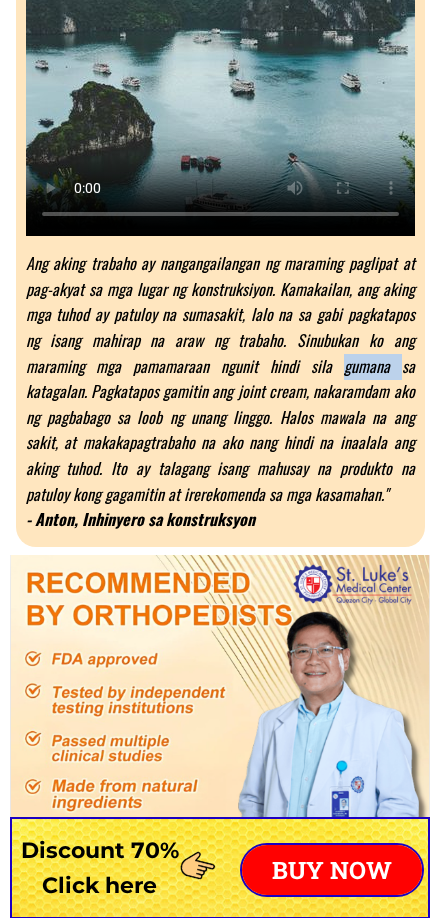 click on "Ang aking trabaho ay nangangailangan ng maraming paglipat at pag-akyat sa mga lugar ng konstruksiyon. Kamakailan, ang aking mga tuhod ay patuloy na sumasakit, lalo na sa gabi pagkatapos ng isang mahirap na araw ng trabaho. Sinubukan ko ang maraming mga pamamaraan ngunit hindi sila gumana sa katagalan. Pagkatapos gamitin ang joint cream, nakaramdam ako ng pagbabago sa loob ng unang linggo. Halos mawala na ang sakit, at makakapagtrabaho na ako nang hindi na inaalala ang aking tuhod. Ito ay talagang isang mahusay na produkto na patuloy kong gagamitin at irerekomenda sa mga kasamahan." - [FIRST], Inhinyero sa konstruksyon" at bounding box center [220, 392] 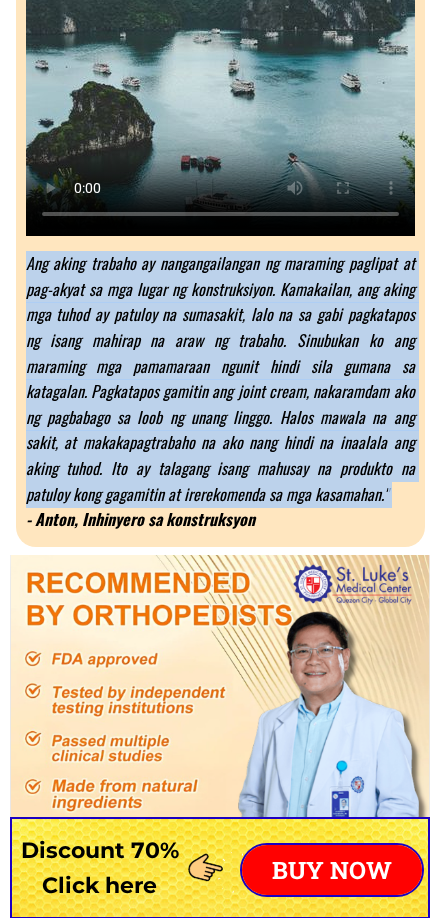 click on "Ang aking trabaho ay nangangailangan ng maraming paglipat at pag-akyat sa mga lugar ng konstruksiyon. Kamakailan, ang aking mga tuhod ay patuloy na sumasakit, lalo na sa gabi pagkatapos ng isang mahirap na araw ng trabaho. Sinubukan ko ang maraming mga pamamaraan ngunit hindi sila gumana sa katagalan. Pagkatapos gamitin ang joint cream, nakaramdam ako ng pagbabago sa loob ng unang linggo. Halos mawala na ang sakit, at makakapagtrabaho na ako nang hindi na inaalala ang aking tuhod. Ito ay talagang isang mahusay na produkto na patuloy kong gagamitin at irerekomenda sa mga kasamahan." - [FIRST], Inhinyero sa konstruksyon" at bounding box center [220, 392] 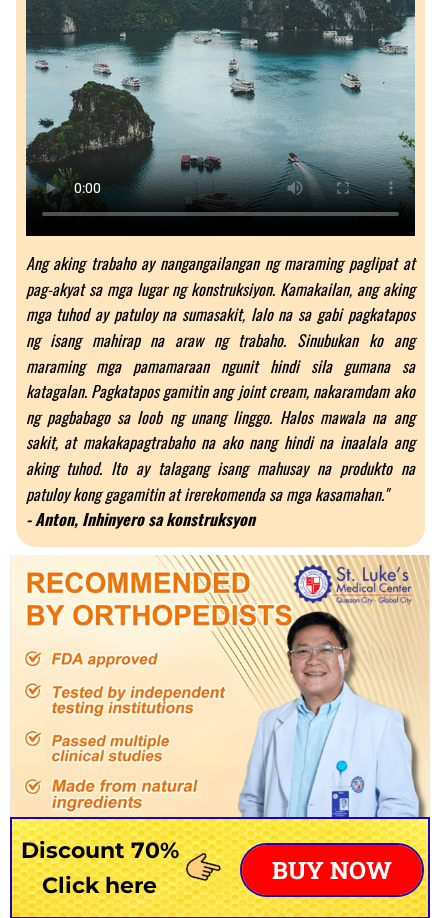 click on "- Anton, Inhinyero sa konstruksyon" at bounding box center [140, 519] 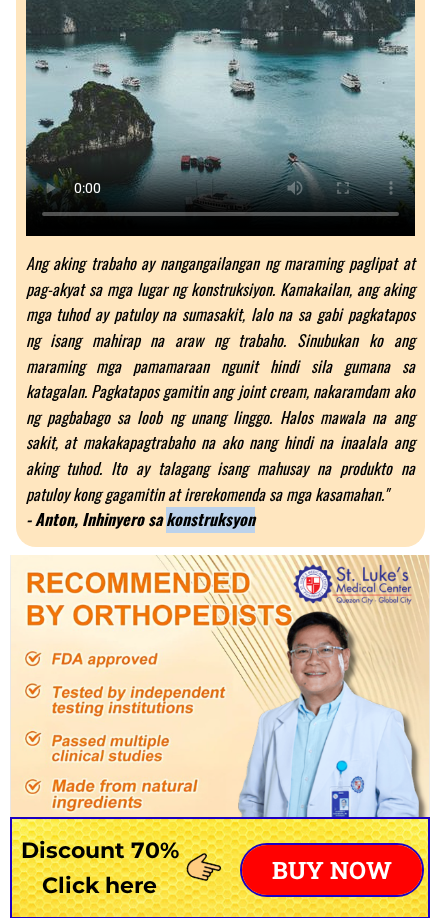 click on "- Anton, Inhinyero sa konstruksyon" at bounding box center [140, 519] 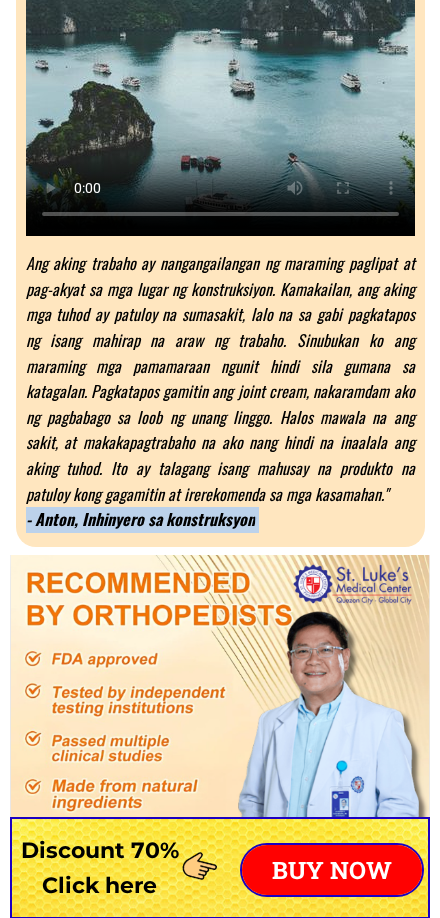 click on "- Anton, Inhinyero sa konstruksyon" at bounding box center [140, 519] 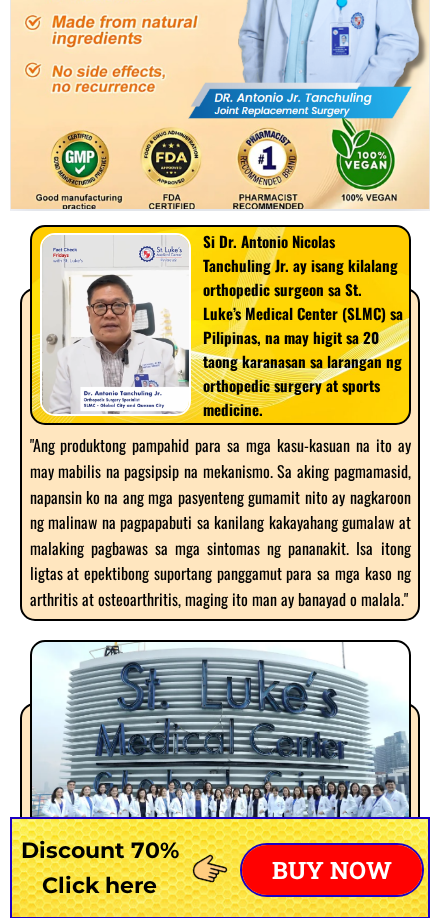 scroll, scrollTop: 11603, scrollLeft: 0, axis: vertical 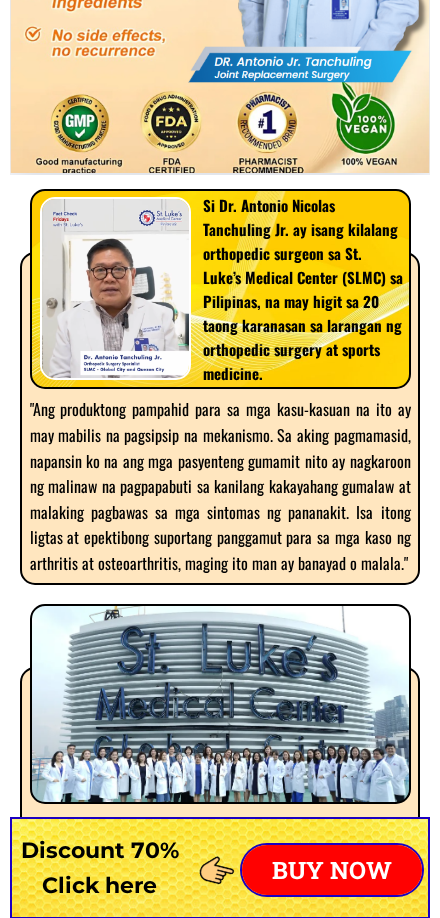 click on "Si Dr. Antonio Nicolas Tanchuling Jr. ay isang kilalang orthopedic surgeon sa St. Luke’s Medical Center (SLMC) sa Pilipinas, na may higit sa 20 taong karanasan sa larangan ng orthopedic surgery at sports medicine." at bounding box center (303, 289) 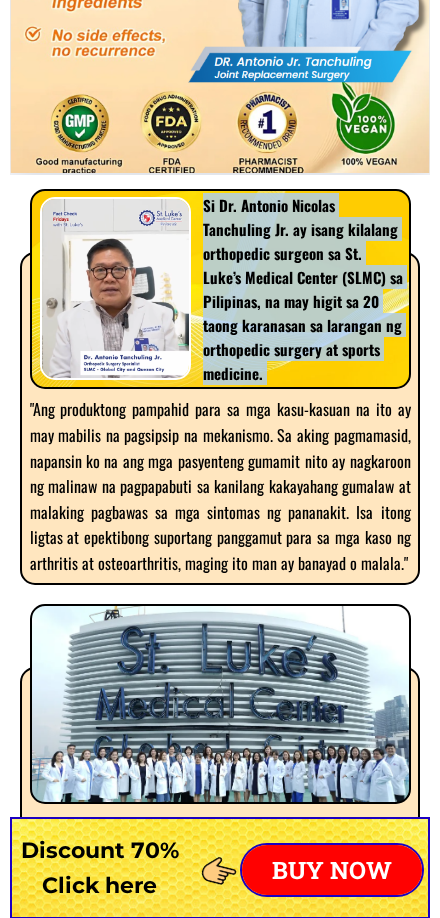click on "Si Dr. Antonio Nicolas Tanchuling Jr. ay isang kilalang orthopedic surgeon sa St. Luke’s Medical Center (SLMC) sa Pilipinas, na may higit sa 20 taong karanasan sa larangan ng orthopedic surgery at sports medicine." at bounding box center (303, 289) 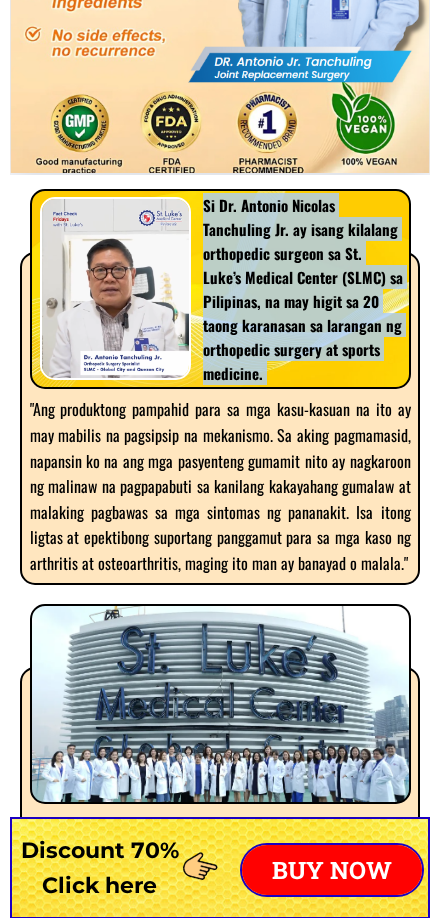 click on "Si Dr. Antonio Nicolas Tanchuling Jr. ay isang kilalang orthopedic surgeon sa St. Luke’s Medical Center (SLMC) sa Pilipinas, na may higit sa 20 taong karanasan sa larangan ng orthopedic surgery at sports medicine." at bounding box center (303, 289) 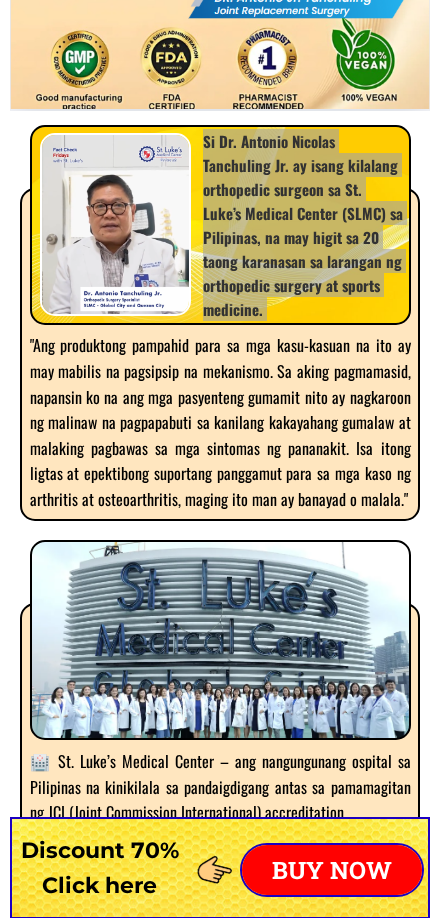 scroll, scrollTop: 11703, scrollLeft: 0, axis: vertical 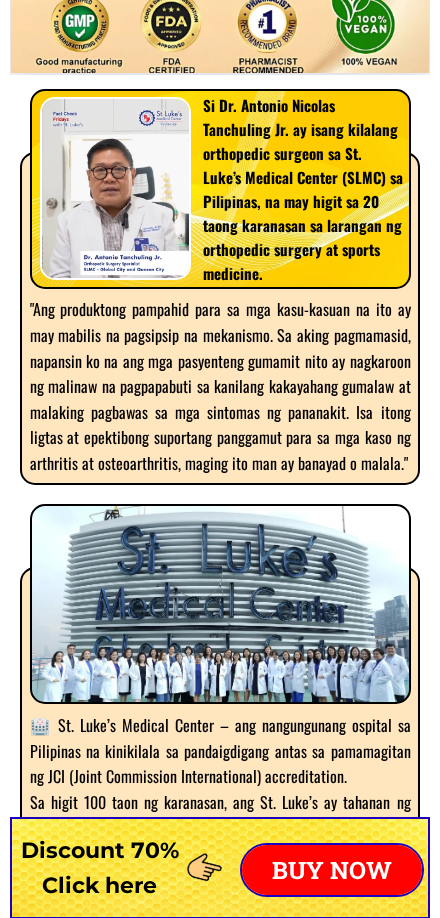 click on ""Ang produktong pampahid para sa mga kasu-kasuan na ito ay may mabilis na pagsipsip na mekanismo. Sa aking pagmamasid, napansin ko na ang mga pasyenteng gumamit nito ay nagkaroon ng malinaw na pagpapabuti sa kanilang kakayahang gumalaw at malaking pagbawas sa mga sintomas ng pananakit. Isa itong ligtas at epektibong suportang panggamut para sa mga kaso ng arthritis at osteoarthritis, maging ito man ay banayad o malala."" at bounding box center (220, 386) 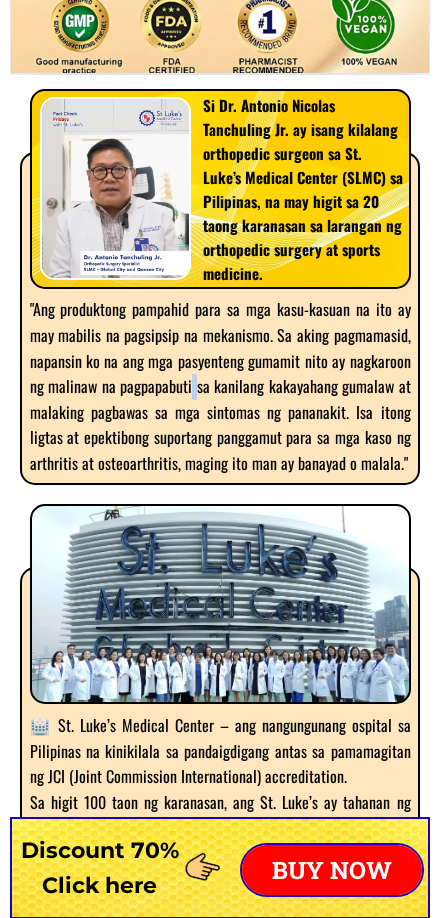 click on ""Ang produktong pampahid para sa mga kasu-kasuan na ito ay may mabilis na pagsipsip na mekanismo. Sa aking pagmamasid, napansin ko na ang mga pasyenteng gumamit nito ay nagkaroon ng malinaw na pagpapabuti sa kanilang kakayahang gumalaw at malaking pagbawas sa mga sintomas ng pananakit. Isa itong ligtas at epektibong suportang panggamut para sa mga kaso ng arthritis at osteoarthritis, maging ito man ay banayad o malala."" at bounding box center [220, 386] 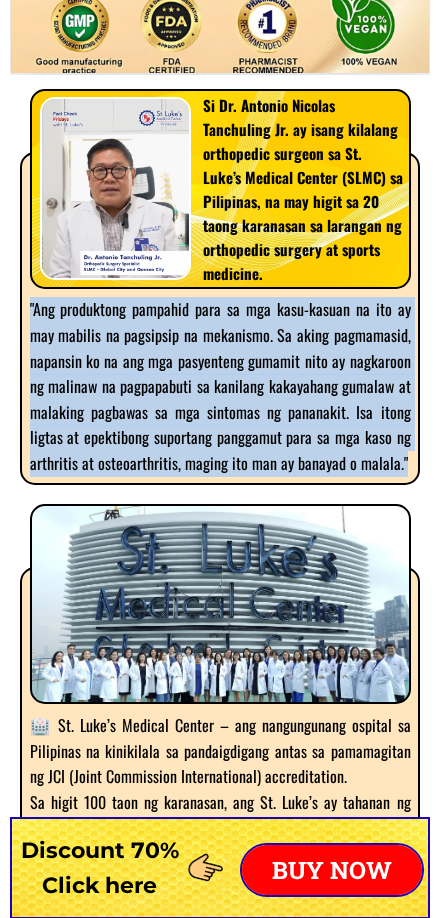 click on ""Ang produktong pampahid para sa mga kasu-kasuan na ito ay may mabilis na pagsipsip na mekanismo. Sa aking pagmamasid, napansin ko na ang mga pasyenteng gumamit nito ay nagkaroon ng malinaw na pagpapabuti sa kanilang kakayahang gumalaw at malaking pagbawas sa mga sintomas ng pananakit. Isa itong ligtas at epektibong suportang panggamut para sa mga kaso ng arthritis at osteoarthritis, maging ito man ay banayad o malala."" at bounding box center (220, 386) 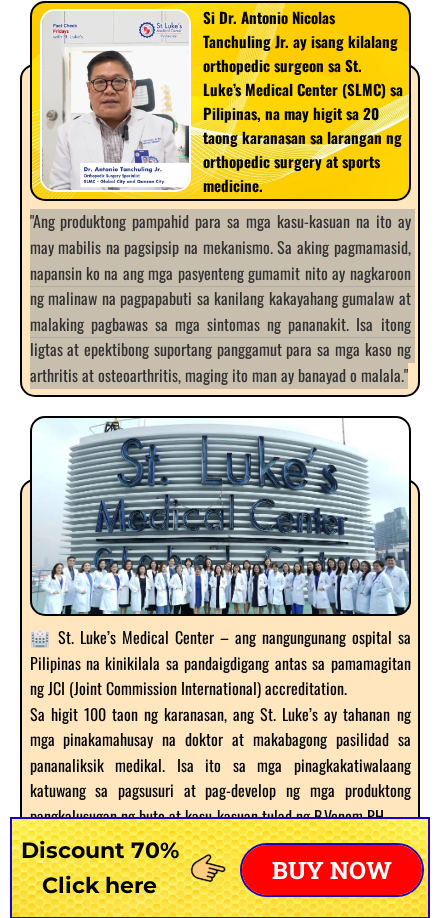 scroll, scrollTop: 11903, scrollLeft: 0, axis: vertical 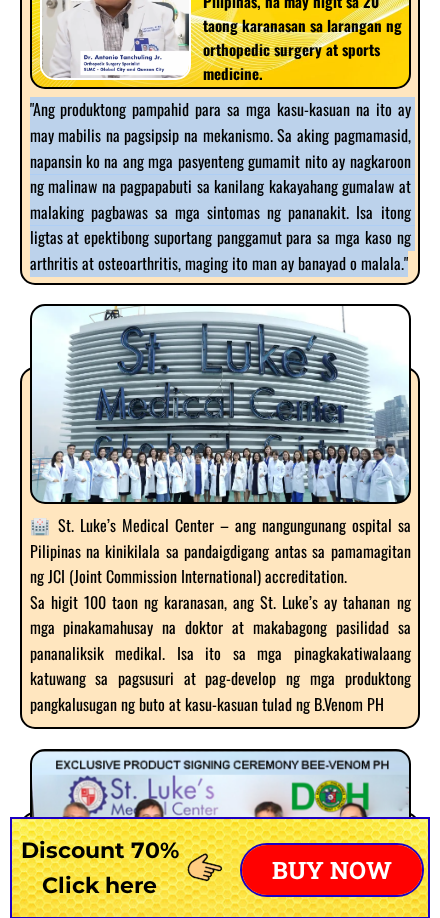 click on "🏥 St. Luke’s Medical Center – ang nangungunang ospital sa Pilipinas na kinikilala sa pandaigdigang antas sa pamamagitan ng JCI (Joint Commission International) accreditation.
Sa higit 100 taon ng karanasan, ang St. Luke’s ay tahanan ng mga pinakamahusay na doktor at makabagong pasilidad sa pananaliksik medikal. Isa ito sa mga pinagkakatiwalaang katuwang sa pagsusuri at pag-develop ng mga produktong pangkalusugan ng buto at kasu-kasuan tulad ng B.Venom PH" at bounding box center [220, 615] 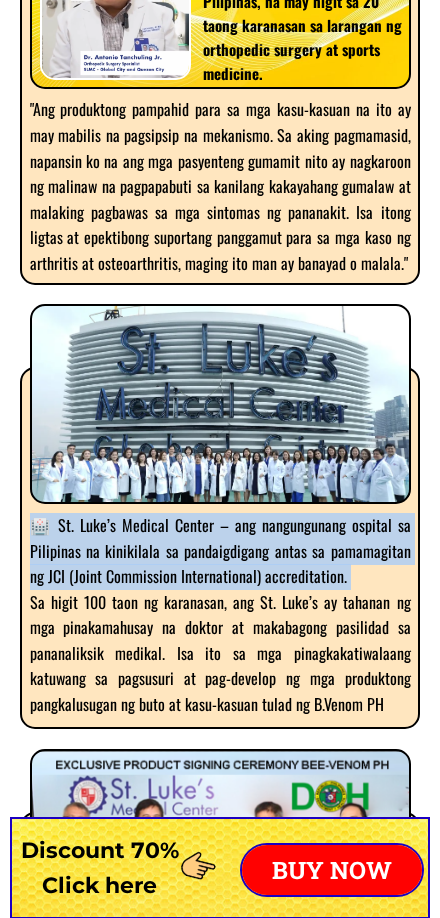 click on "🏥 St. Luke’s Medical Center – ang nangungunang ospital sa Pilipinas na kinikilala sa pandaigdigang antas sa pamamagitan ng JCI (Joint Commission International) accreditation.
Sa higit 100 taon ng karanasan, ang St. Luke’s ay tahanan ng mga pinakamahusay na doktor at makabagong pasilidad sa pananaliksik medikal. Isa ito sa mga pinagkakatiwalaang katuwang sa pagsusuri at pag-develop ng mga produktong pangkalusugan ng buto at kasu-kasuan tulad ng B.Venom PH" at bounding box center [220, 615] 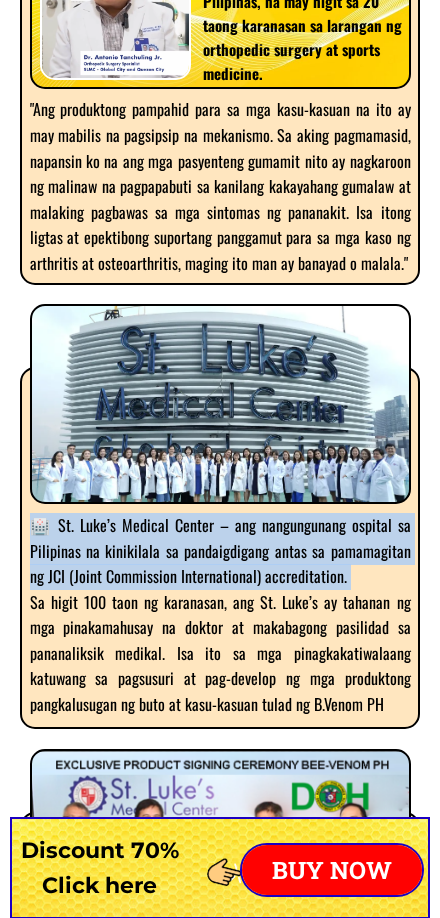 click on "🏥 St. Luke’s Medical Center – ang nangungunang ospital sa Pilipinas na kinikilala sa pandaigdigang antas sa pamamagitan ng JCI (Joint Commission International) accreditation.
Sa higit 100 taon ng karanasan, ang St. Luke’s ay tahanan ng mga pinakamahusay na doktor at makabagong pasilidad sa pananaliksik medikal. Isa ito sa mga pinagkakatiwalaang katuwang sa pagsusuri at pag-develop ng mga produktong pangkalusugan ng buto at kasu-kasuan tulad ng B.Venom PH" at bounding box center (220, 615) 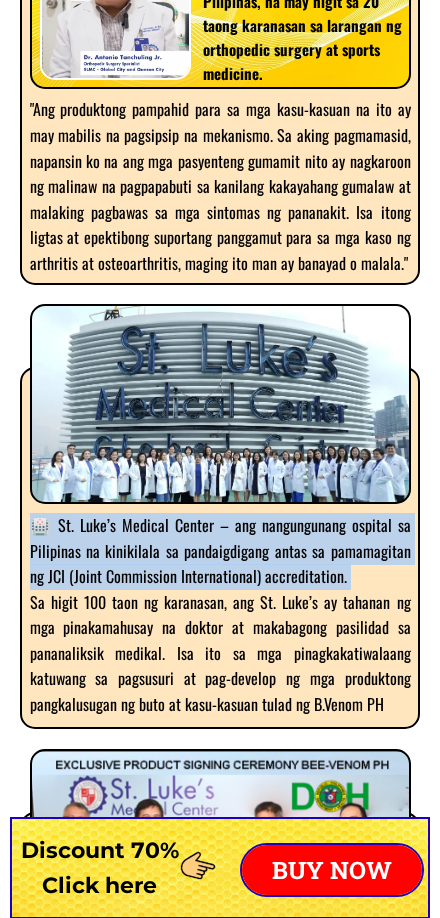 click on "🏥 St. Luke’s Medical Center – ang nangungunang ospital sa Pilipinas na kinikilala sa pandaigdigang antas sa pamamagitan ng JCI (Joint Commission International) accreditation.
Sa higit 100 taon ng karanasan, ang St. Luke’s ay tahanan ng mga pinakamahusay na doktor at makabagong pasilidad sa pananaliksik medikal. Isa ito sa mga pinagkakatiwalaang katuwang sa pagsusuri at pag-develop ng mga produktong pangkalusugan ng buto at kasu-kasuan tulad ng B.Venom PH" at bounding box center (220, 615) 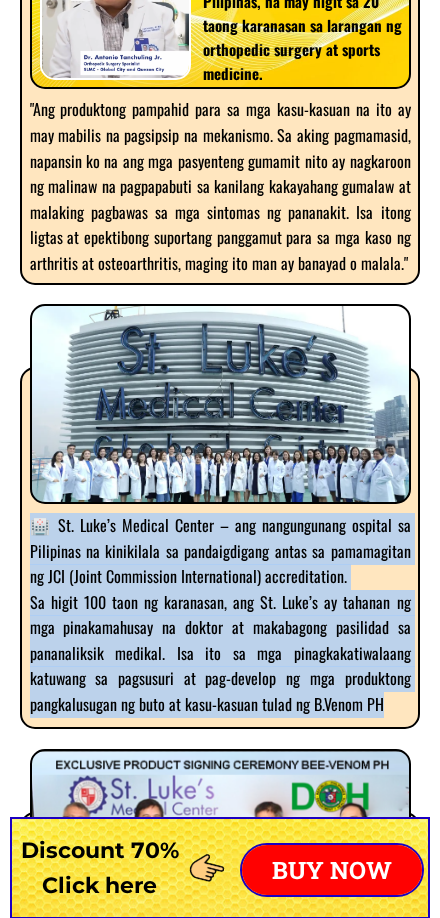 drag, startPoint x: 33, startPoint y: 526, endPoint x: 384, endPoint y: 710, distance: 396.30417 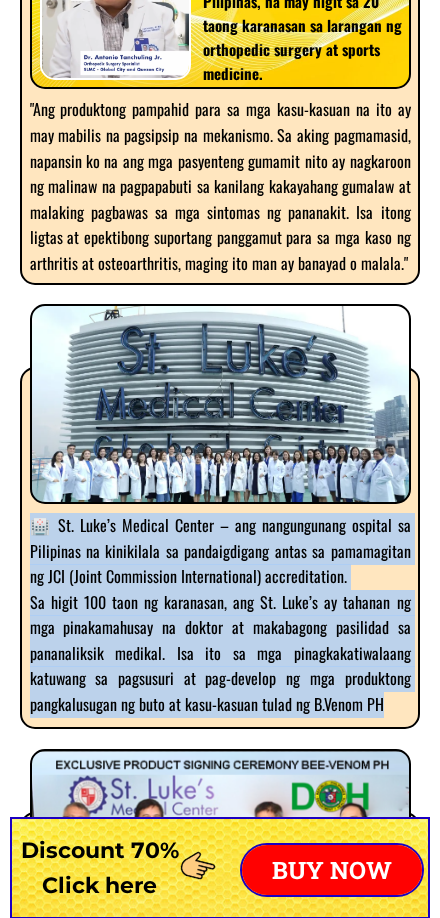 click on "🏥 St. Luke’s Medical Center – ang nangungunang ospital sa Pilipinas na kinikilala sa pandaigdigang antas sa pamamagitan ng JCI (Joint Commission International) accreditation.
Sa higit 100 taon ng karanasan, ang St. Luke’s ay tahanan ng mga pinakamahusay na doktor at makabagong pasilidad sa pananaliksik medikal. Isa ito sa mga pinagkakatiwalaang katuwang sa pagsusuri at pag-develop ng mga produktong pangkalusugan ng buto at kasu-kasuan tulad ng B.Venom PH" at bounding box center (220, 615) 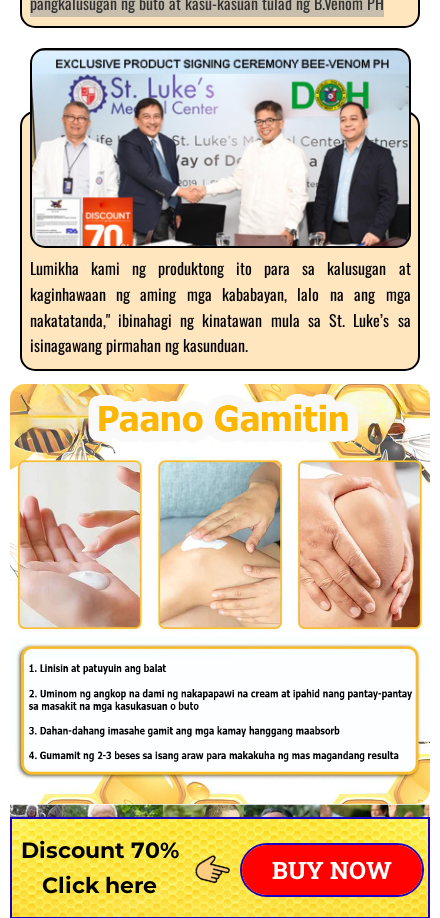 scroll, scrollTop: 12603, scrollLeft: 0, axis: vertical 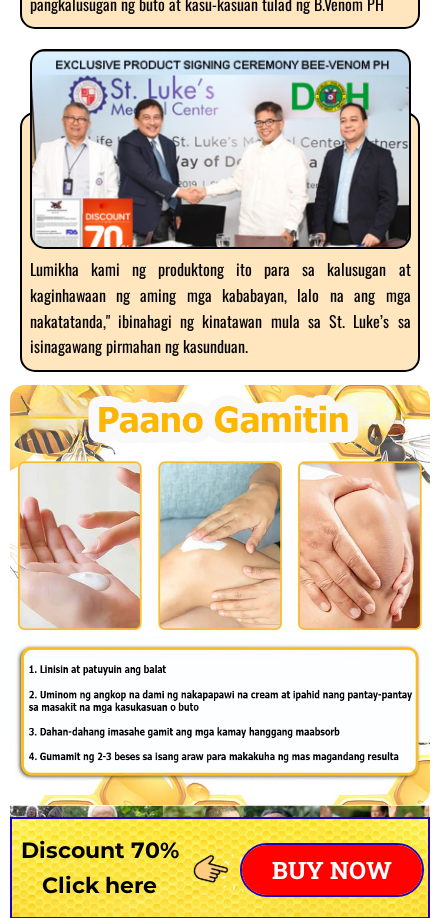 click on "Lumikha kami ng produktong ito para sa kalusugan at kaginhawaan ng aming mga kababayan, lalo na ang mga nakatatanda," ibinahagi ng kinatawan mula sa St. Luke’s sa isinagawang pirmahan ng kasunduan." at bounding box center (220, 308) 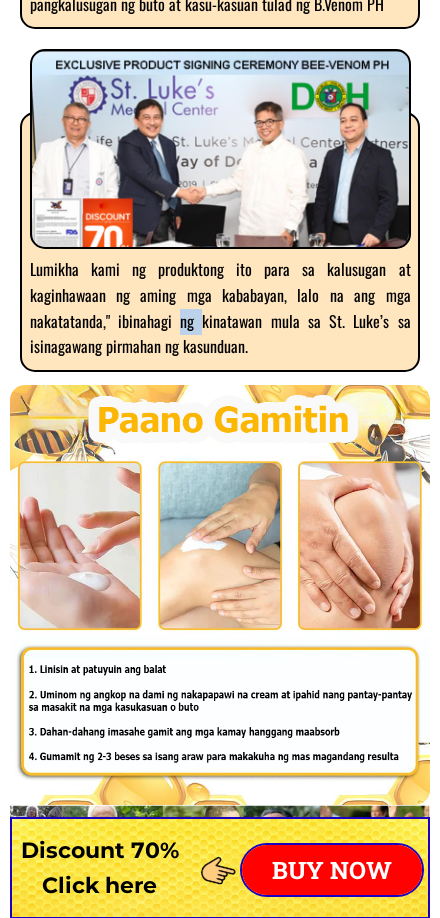 click on "Lumikha kami ng produktong ito para sa kalusugan at kaginhawaan ng aming mga kababayan, lalo na ang mga nakatatanda," ibinahagi ng kinatawan mula sa St. Luke’s sa isinagawang pirmahan ng kasunduan." at bounding box center [220, 308] 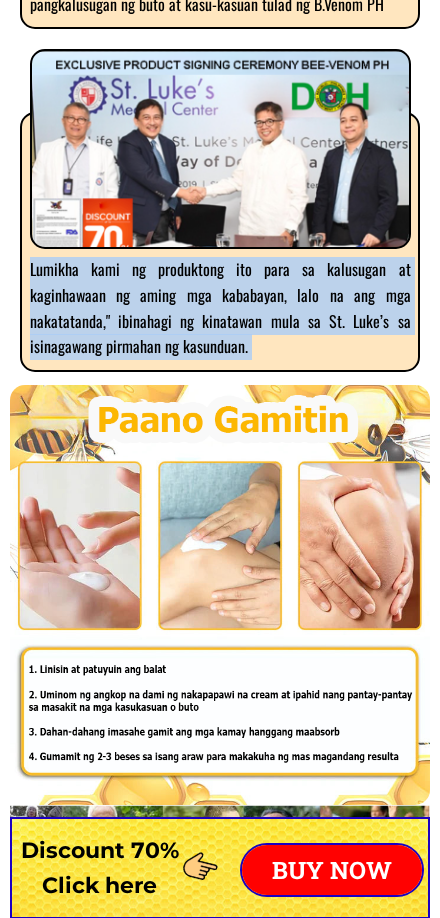 click on "Lumikha kami ng produktong ito para sa kalusugan at kaginhawaan ng aming mga kababayan, lalo na ang mga nakatatanda," ibinahagi ng kinatawan mula sa St. Luke’s sa isinagawang pirmahan ng kasunduan." at bounding box center (220, 308) 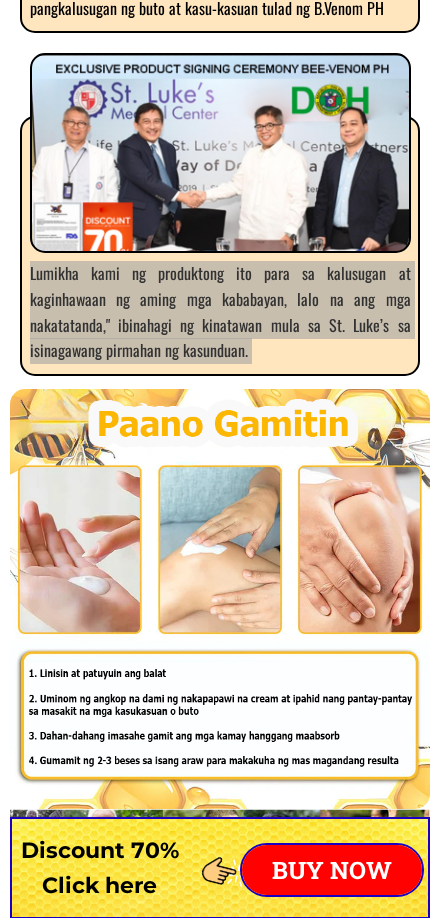 scroll, scrollTop: 12603, scrollLeft: 0, axis: vertical 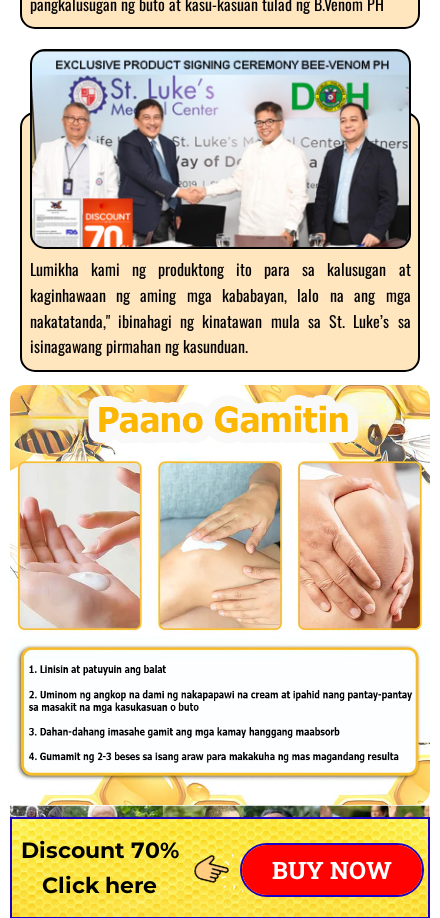 click at bounding box center (220, 595) 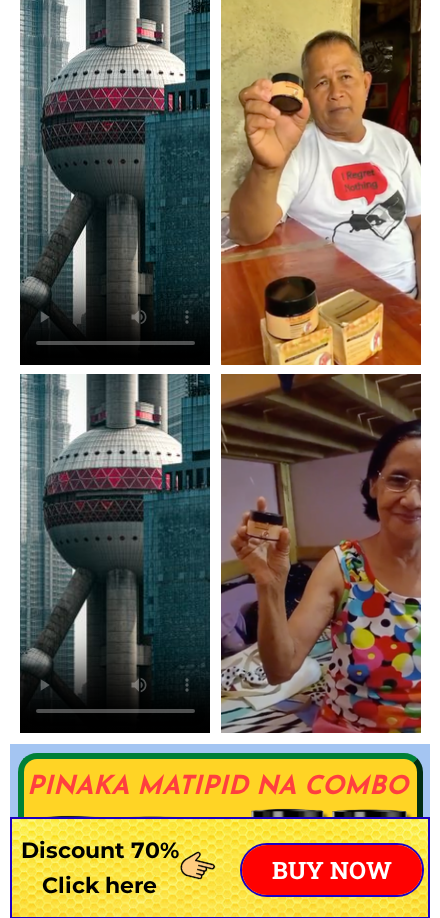 scroll, scrollTop: 13603, scrollLeft: 0, axis: vertical 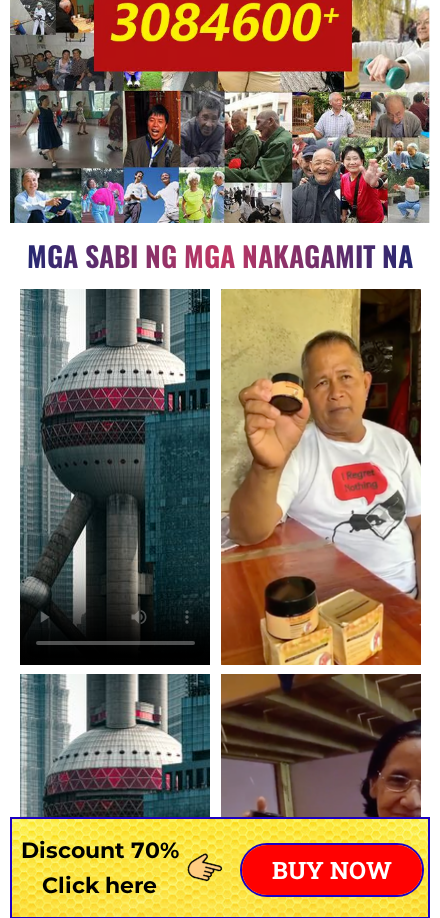 click on "MGA SABI NG MGA NAKAGAMIT NA" at bounding box center (220, 256) 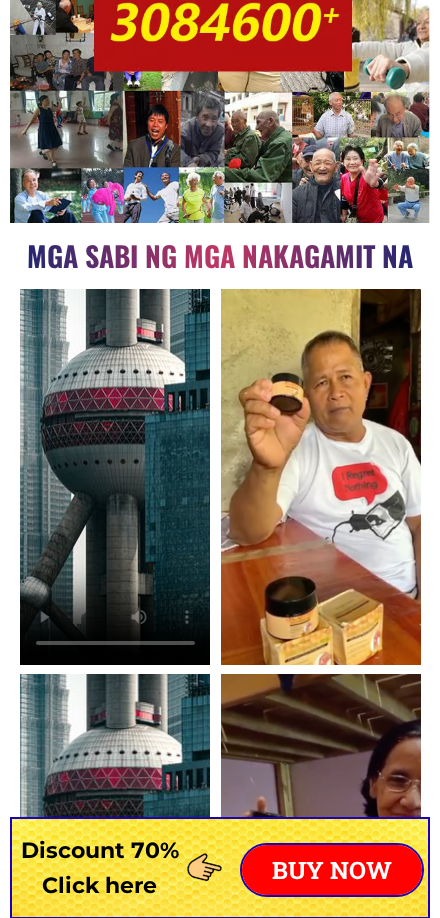 click on "MGA SABI NG MGA NAKAGAMIT NA" at bounding box center (220, 256) 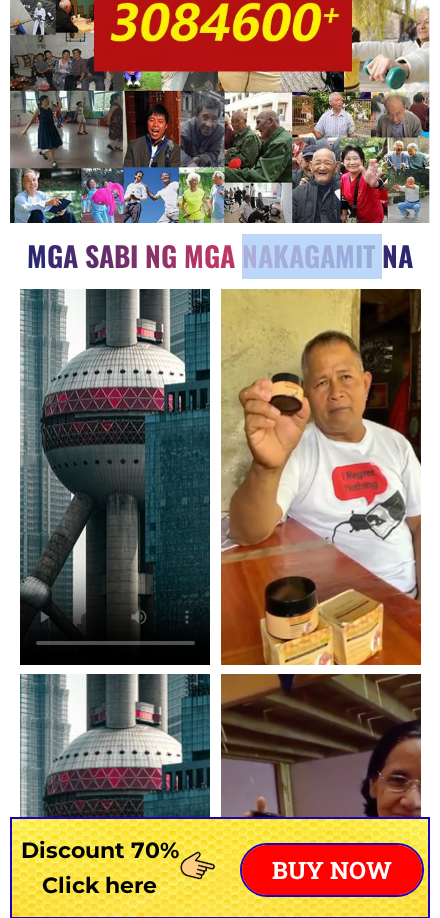 click on "MGA SABI NG MGA NAKAGAMIT NA" at bounding box center (220, 256) 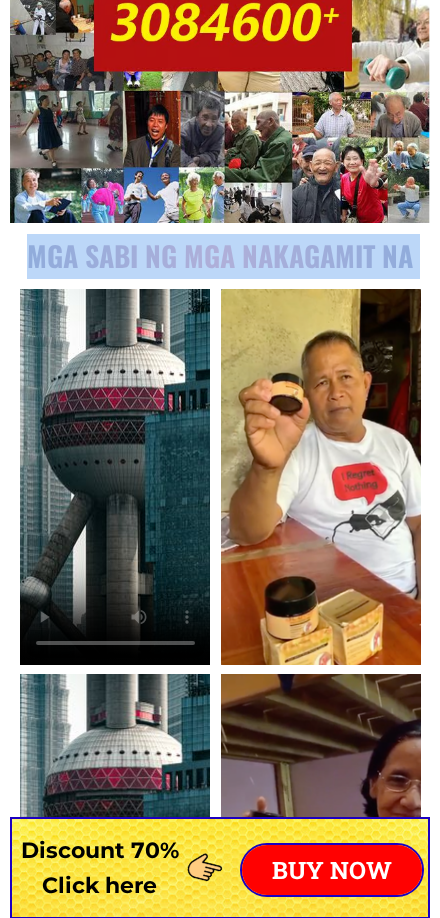 click on "MGA SABI NG MGA NAKAGAMIT NA" at bounding box center [220, 256] 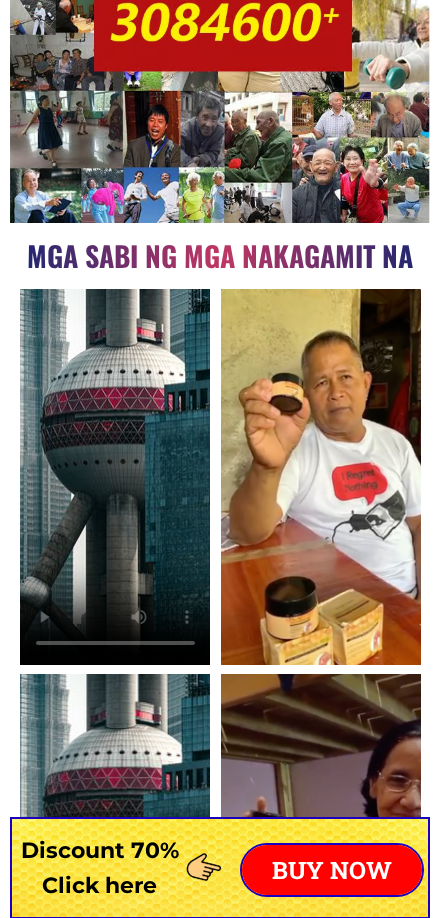click on "MGA SABI NG MGA NAKAGAMIT NA" at bounding box center (220, 424) 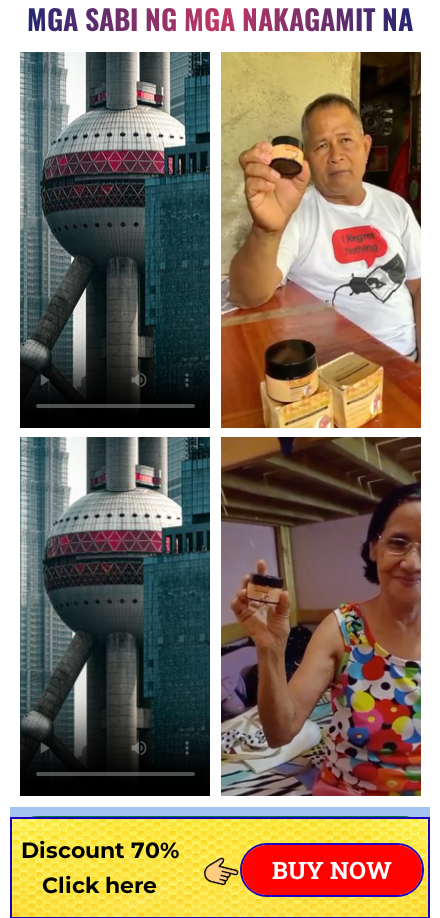scroll, scrollTop: 13903, scrollLeft: 0, axis: vertical 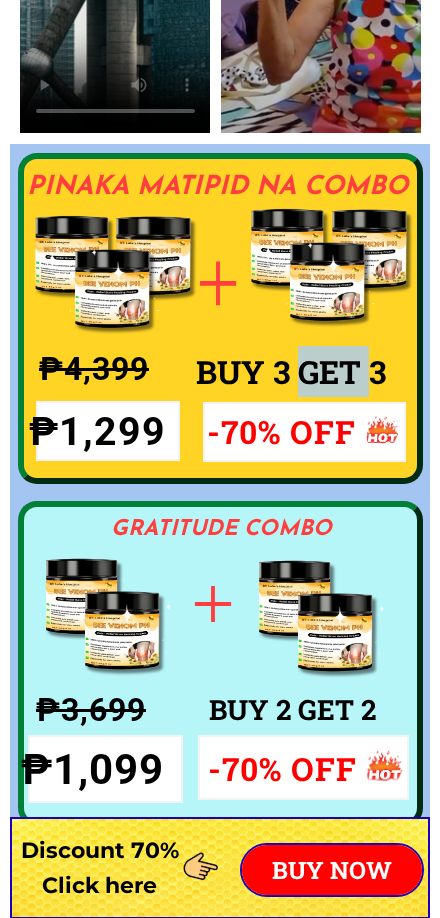 click on "BUY 3 GET 3" at bounding box center [351, 371] 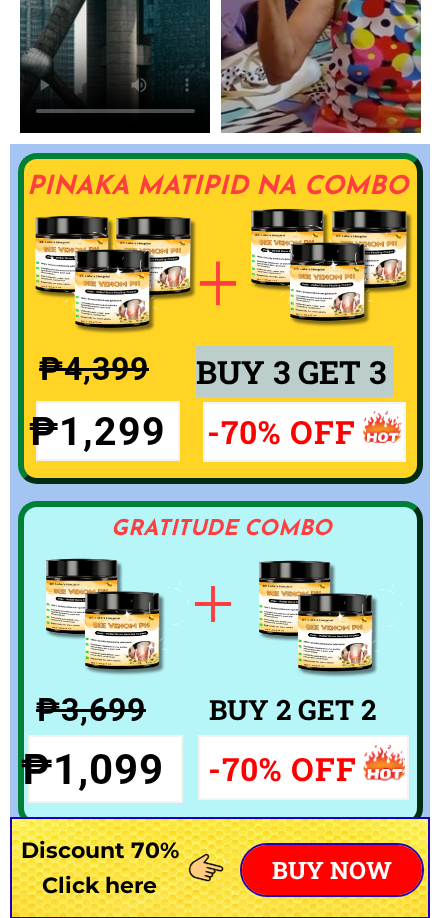 click on "BUY 3 GET 3" at bounding box center [351, 371] 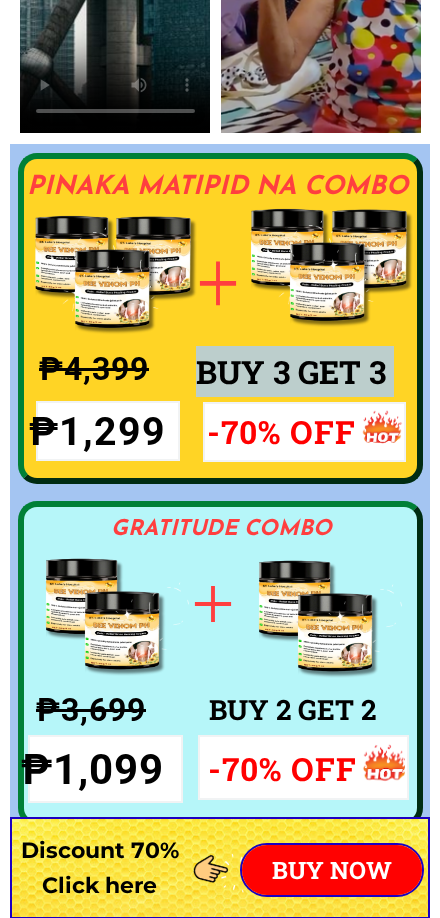 click on "₱1,299" at bounding box center [114, 432] 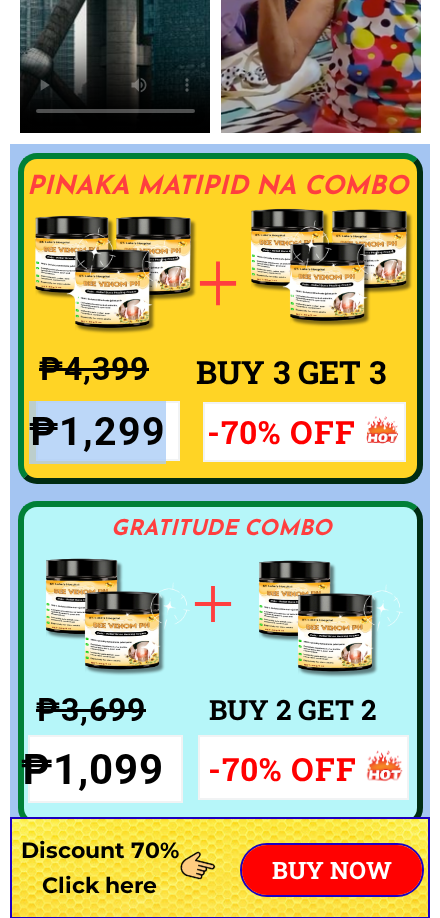 click on "₱1,299" at bounding box center [114, 432] 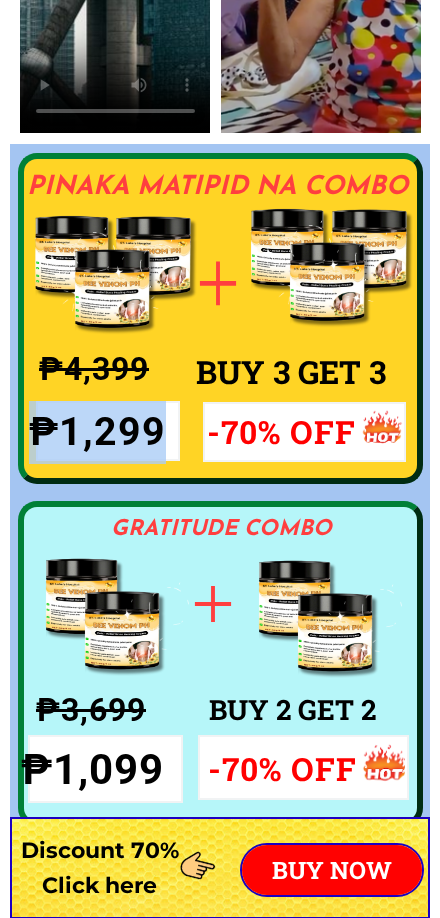 click on "₱1,299" at bounding box center [114, 432] 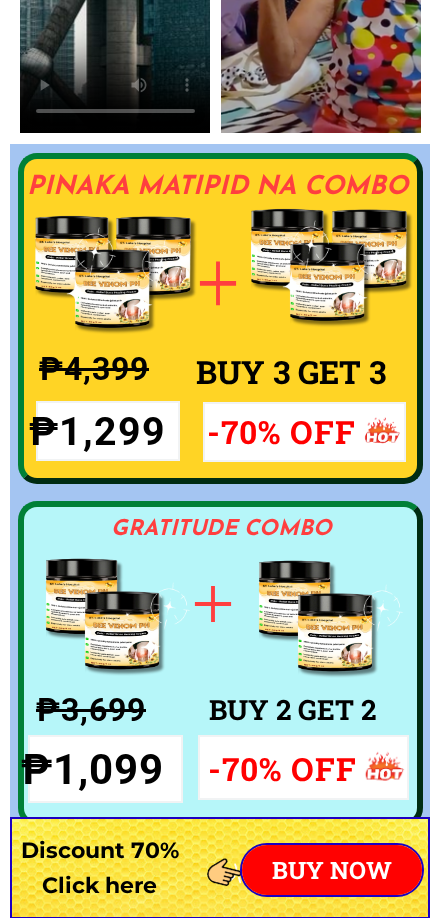 click on "-70% OFF" at bounding box center [283, 431] 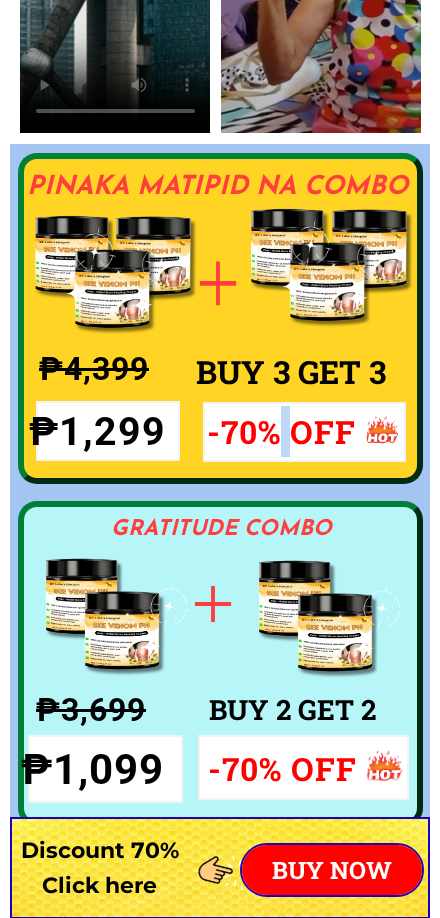 click on "-70% OFF" at bounding box center (283, 431) 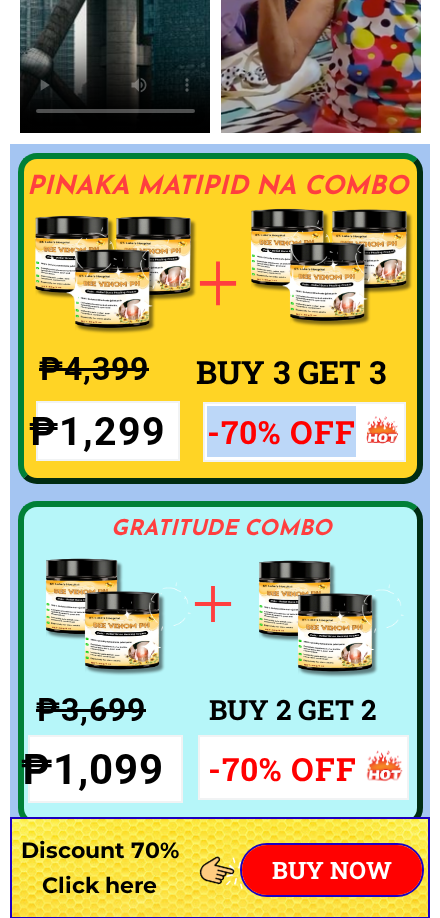 click on "-70% OFF" at bounding box center [283, 431] 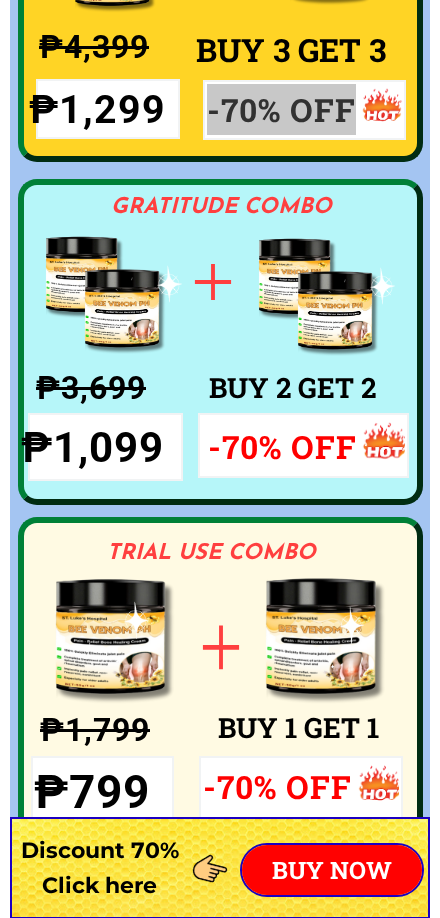 scroll, scrollTop: 14803, scrollLeft: 0, axis: vertical 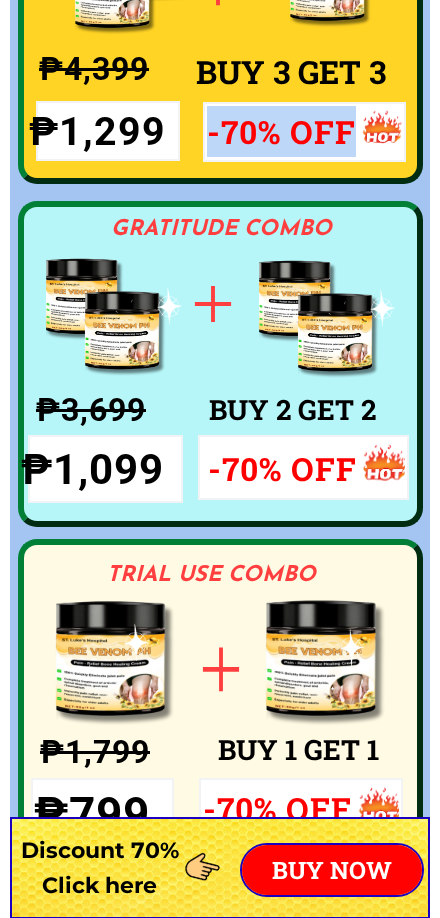 click on "GRATITUDE COMBO" at bounding box center [232, 230] 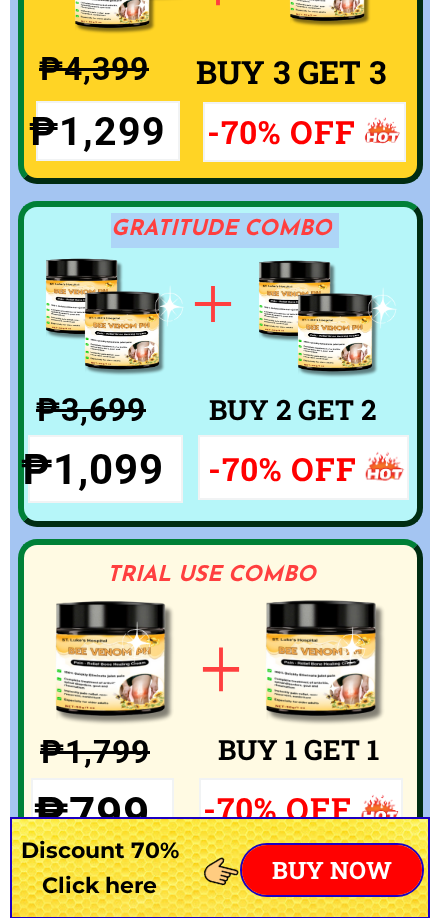 click on "GRATITUDE COMBO" at bounding box center [232, 230] 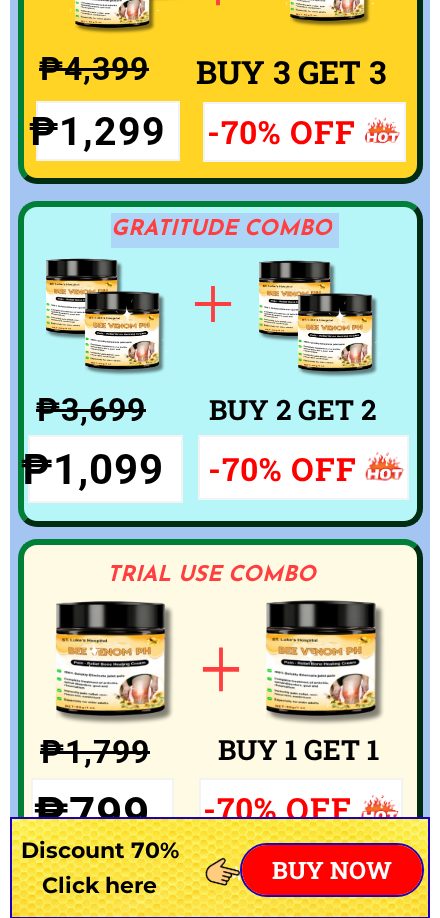 click on "GRATITUDE COMBO" at bounding box center [232, 230] 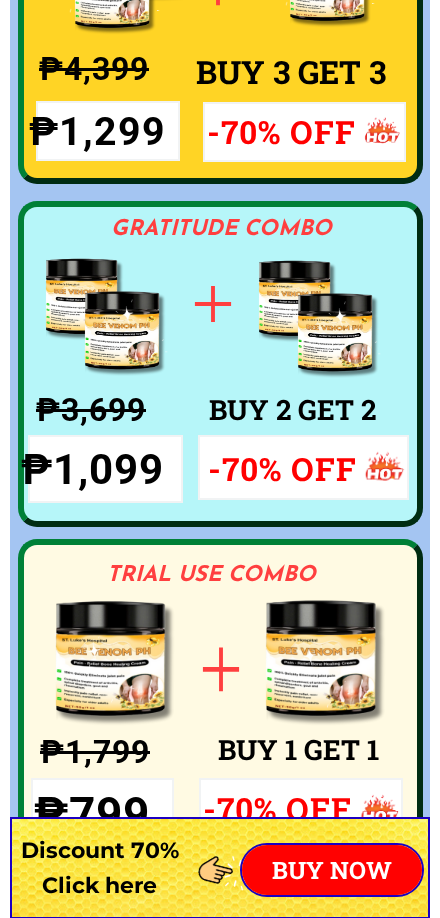click on "₱3,699" at bounding box center [112, 410] 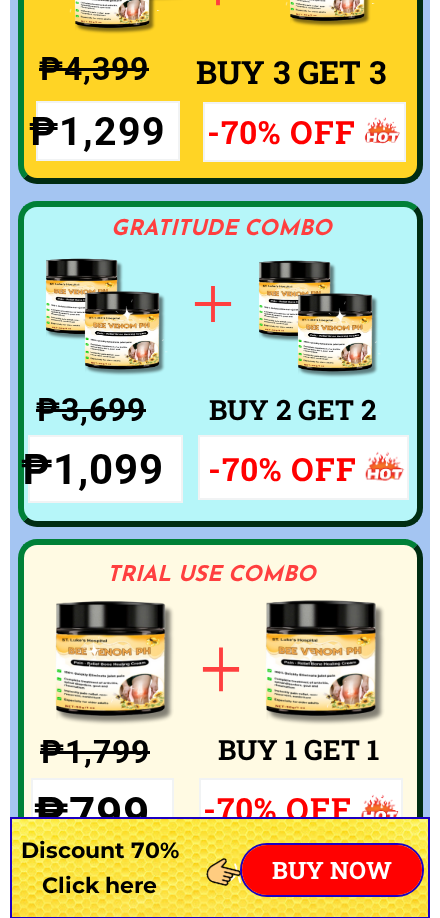 click on "₱3,699" at bounding box center (112, 410) 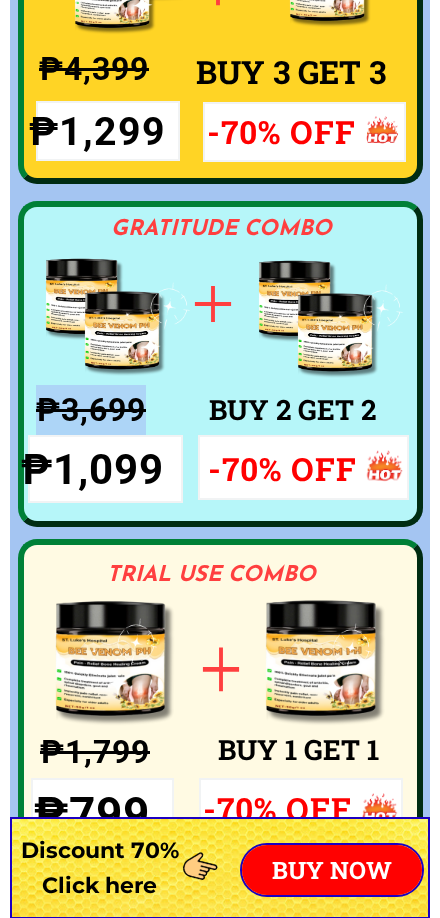 click on "₱3,699" at bounding box center [112, 410] 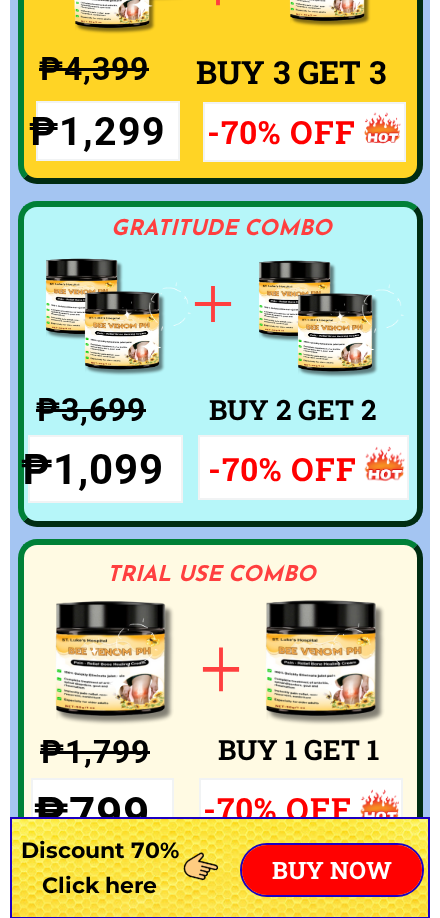 click on "₱1,099" at bounding box center (104, 469) 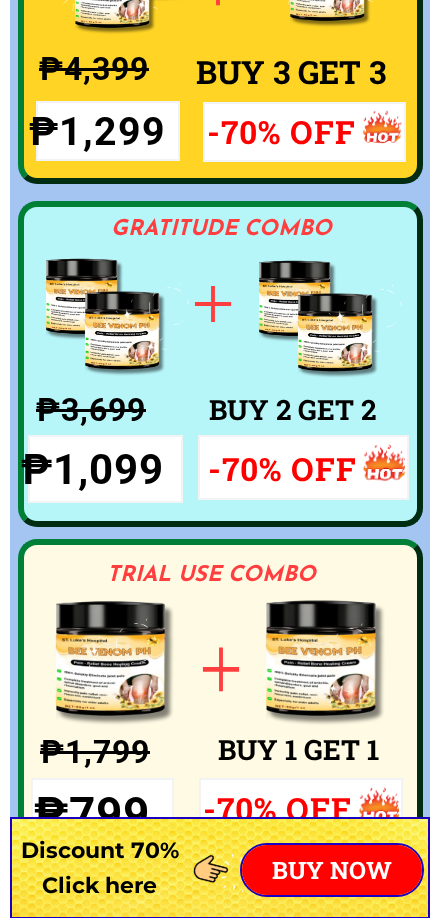 click on "₱1,099" at bounding box center (104, 469) 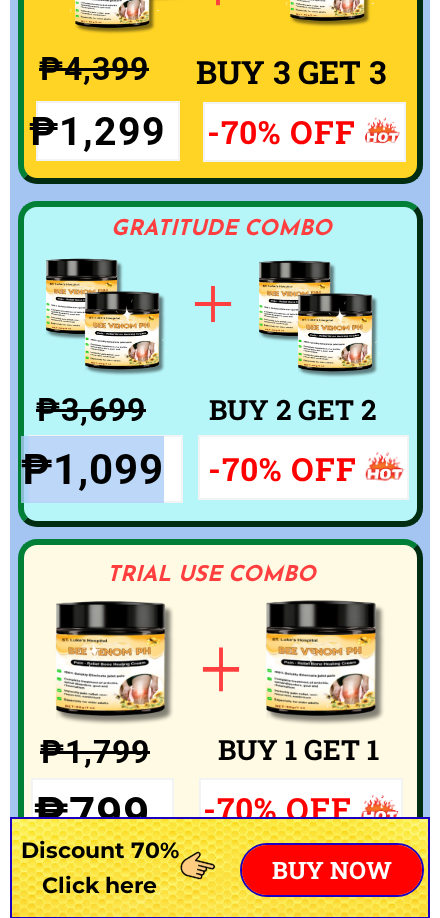 click on "₱1,099" at bounding box center [104, 469] 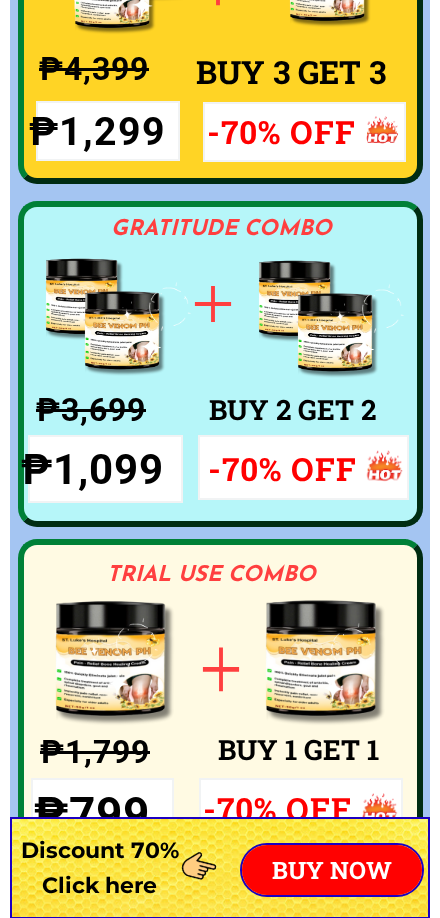 click on "BUY 2 GET 2" at bounding box center (364, 410) 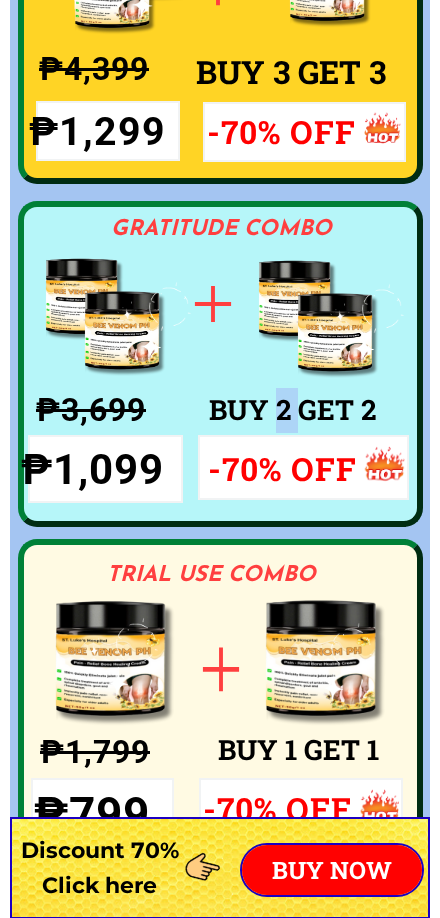 click on "BUY 2 GET 2" at bounding box center [364, 410] 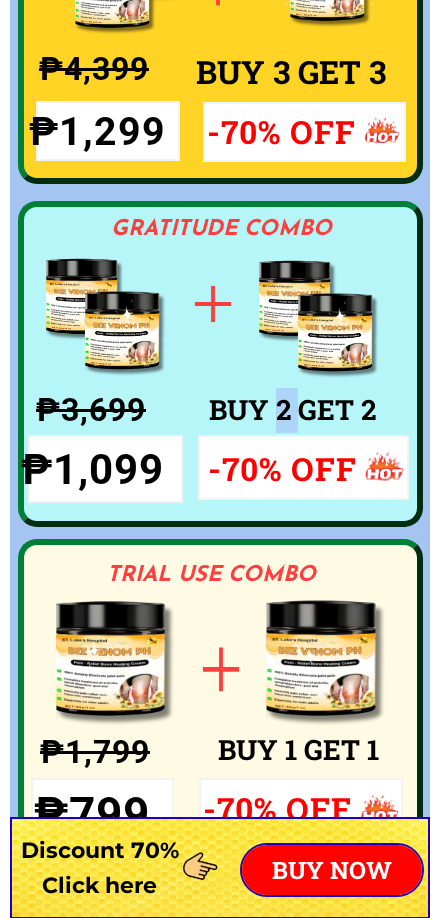 click on "BUY 2 GET 2" at bounding box center (364, 410) 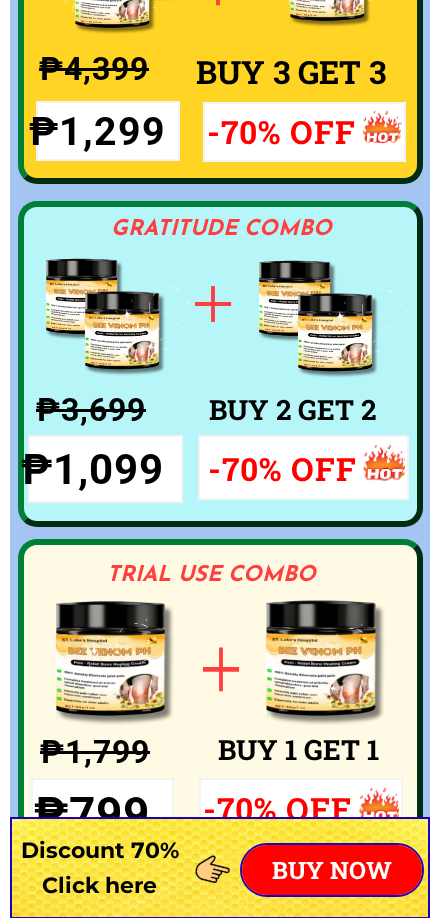 click on "-70% OFF" at bounding box center [287, 468] 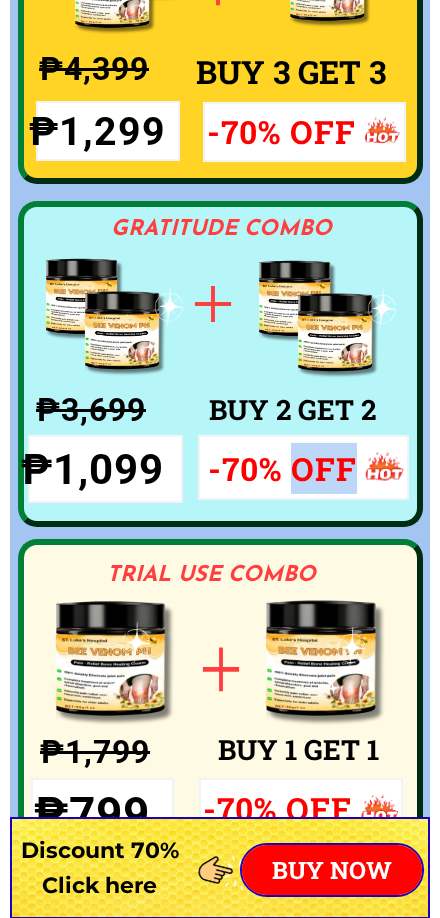 click on "-70% OFF" at bounding box center [287, 468] 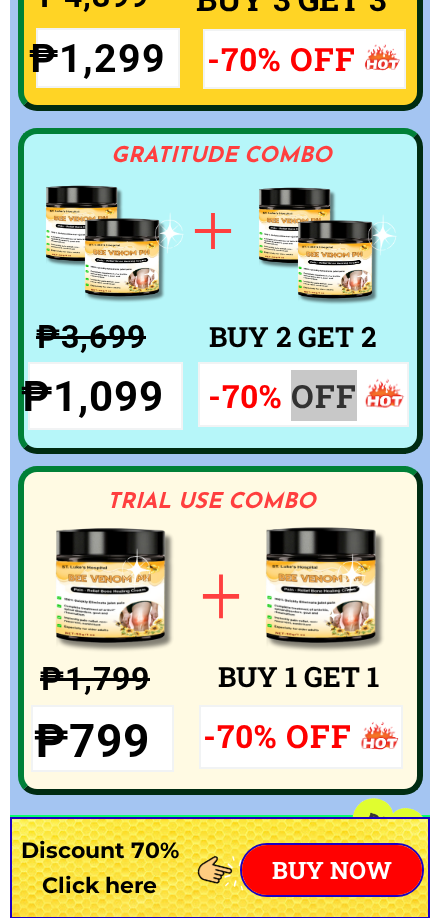 scroll, scrollTop: 15103, scrollLeft: 0, axis: vertical 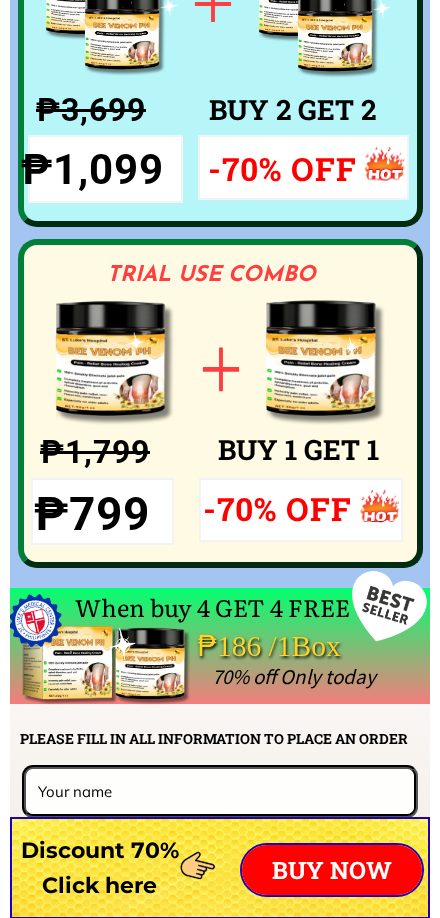 click on "TRIAL USE COMBO" at bounding box center [228, 276] 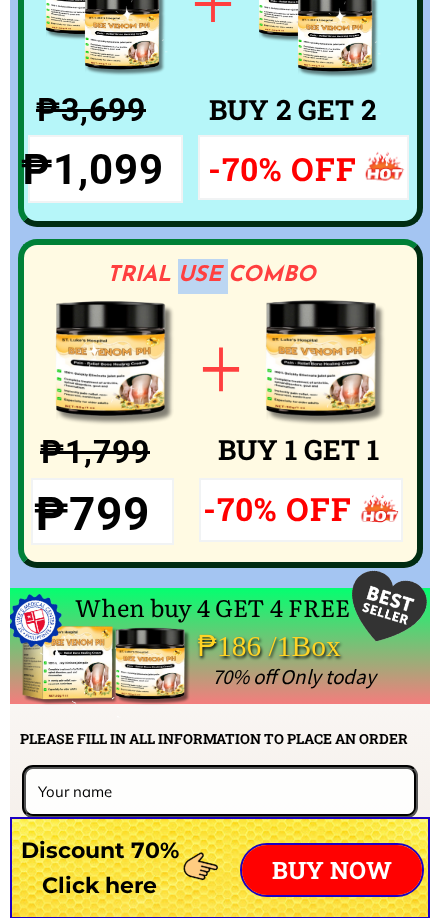 click on "TRIAL USE COMBO" at bounding box center [228, 276] 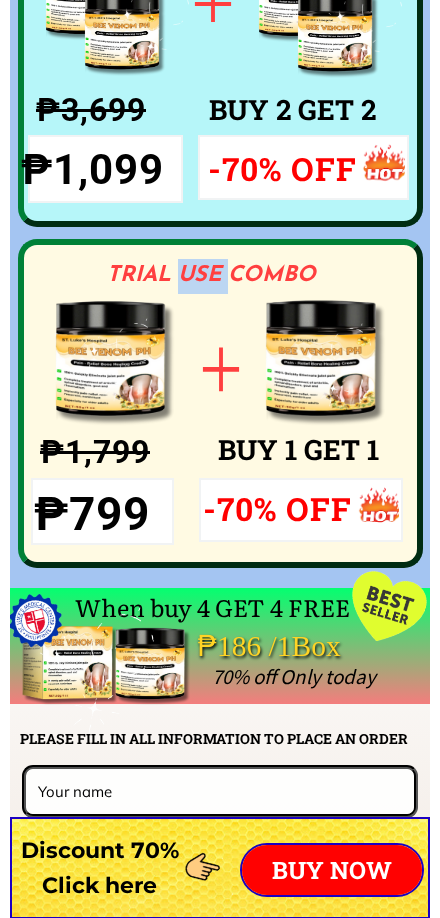 click on "TRIAL USE COMBO" at bounding box center [228, 276] 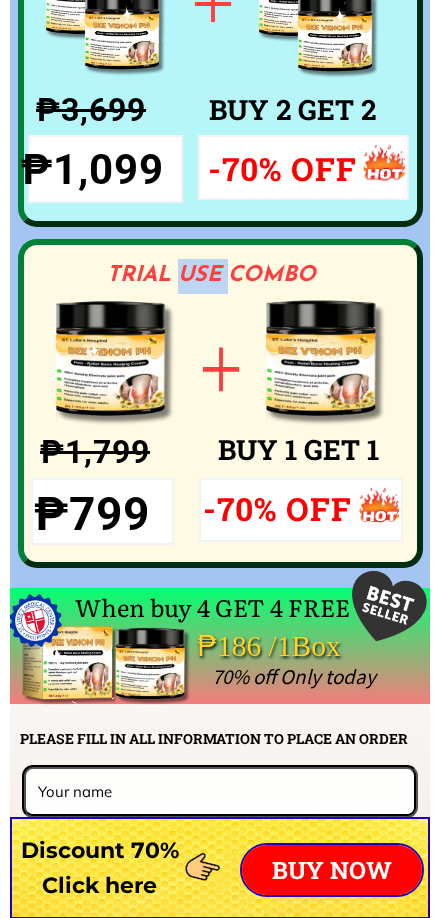 click on "TRIAL USE COMBO" at bounding box center [228, 276] 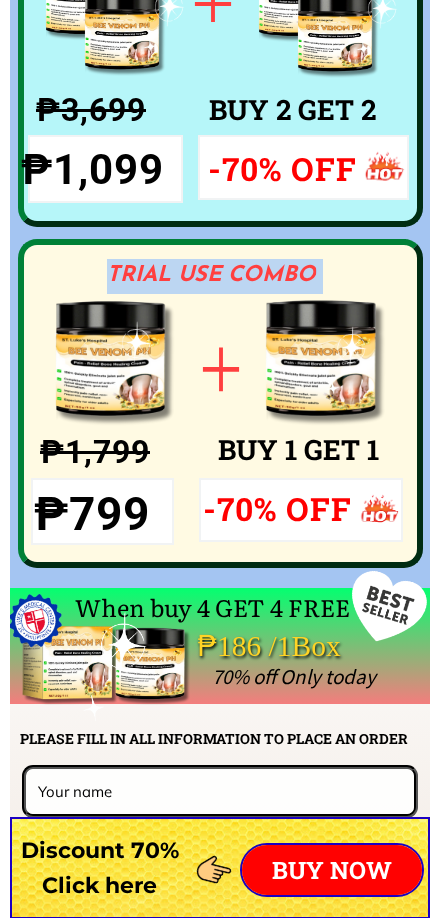 click on "TRIAL USE COMBO" at bounding box center (228, 276) 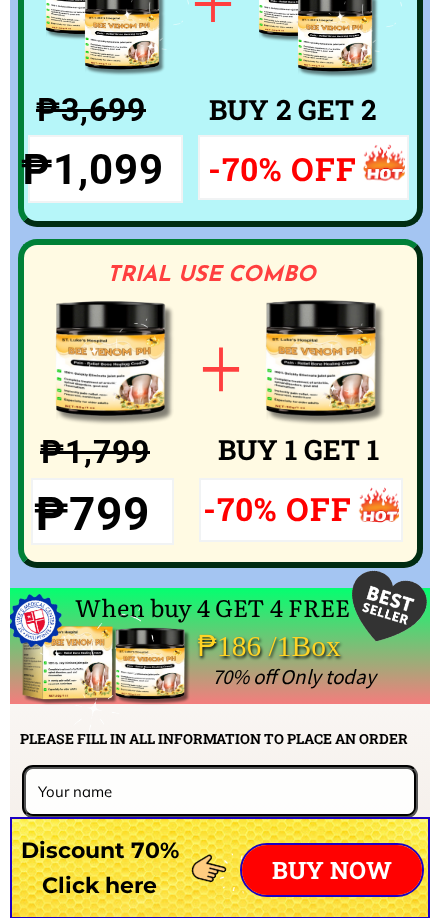 click on "₱1,799" at bounding box center [116, 452] 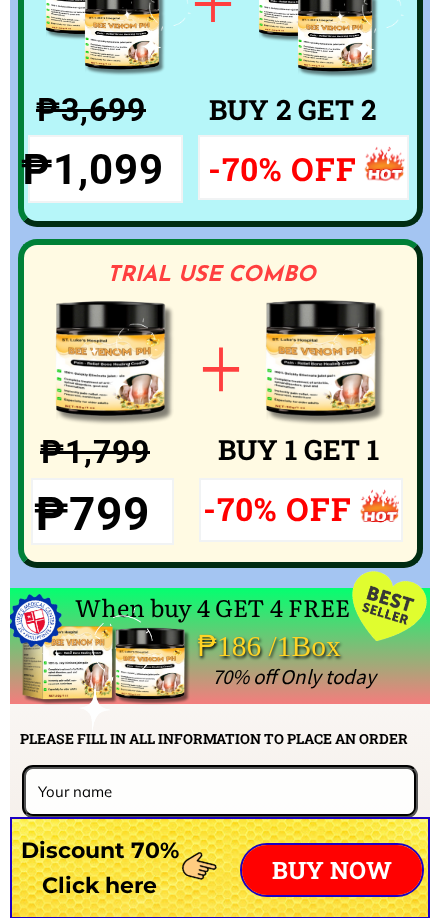 click on "₱1,799" at bounding box center [116, 452] 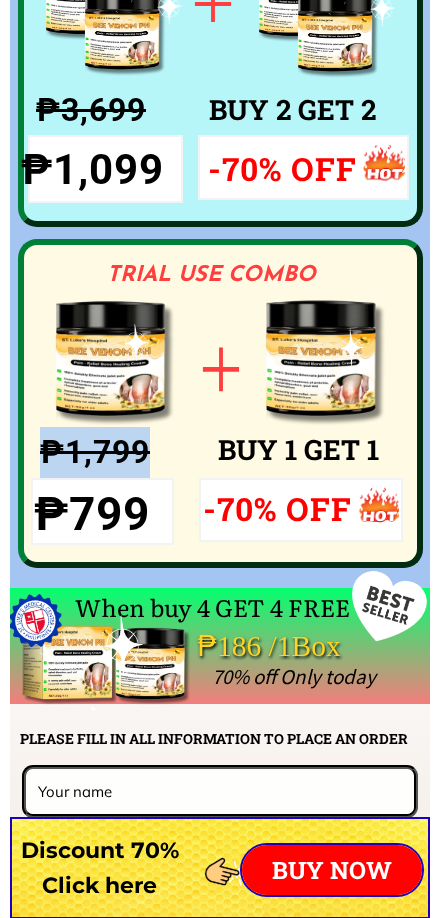 click on "₱1,799" at bounding box center (116, 452) 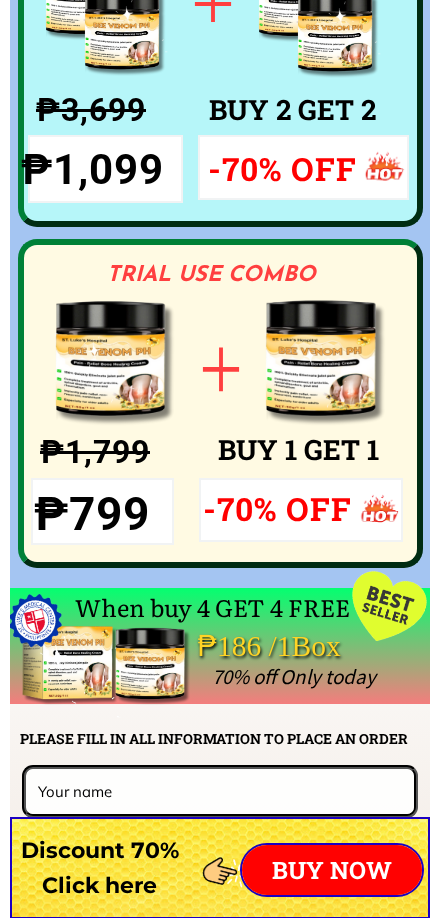 click on "₱799" at bounding box center (102, 515) 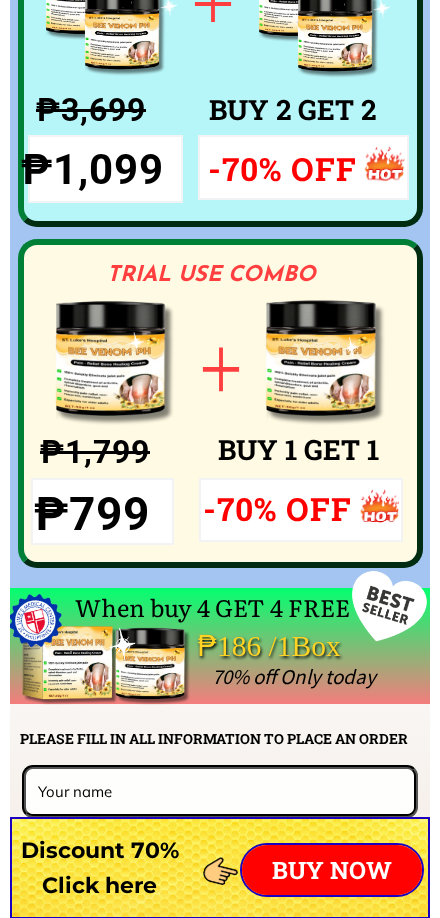 click on "₱799" at bounding box center (102, 515) 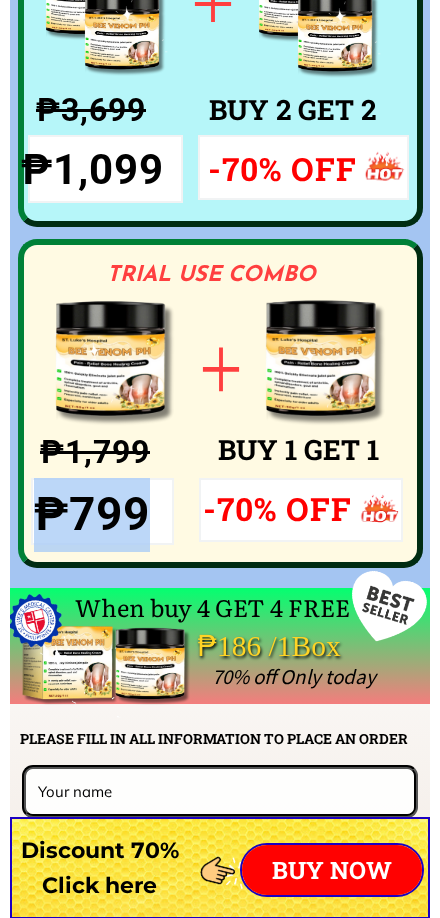 click on "₱799" at bounding box center (102, 515) 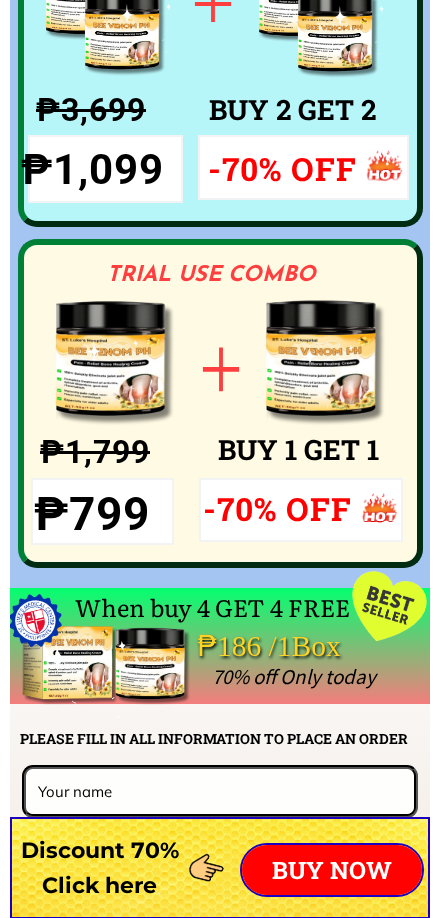 click at bounding box center [311, 361] 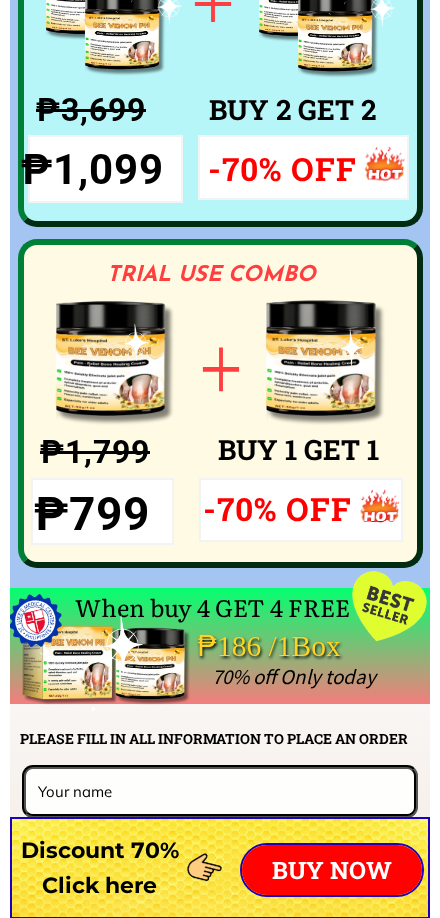click at bounding box center (311, 361) 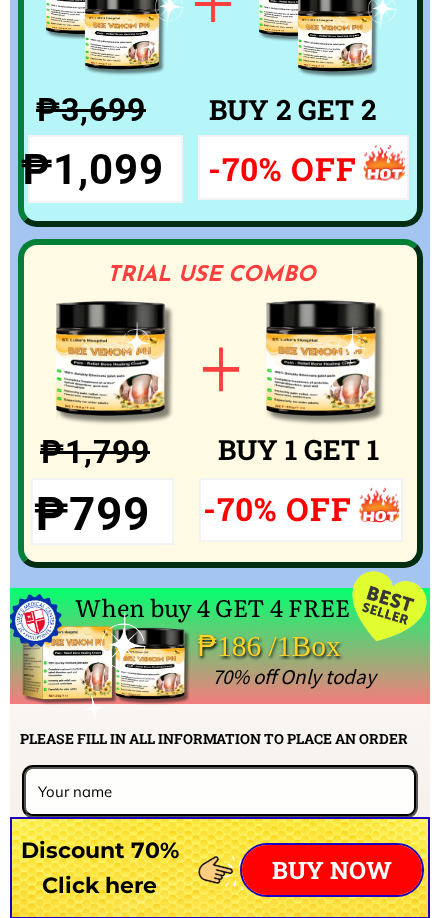 click at bounding box center [311, 361] 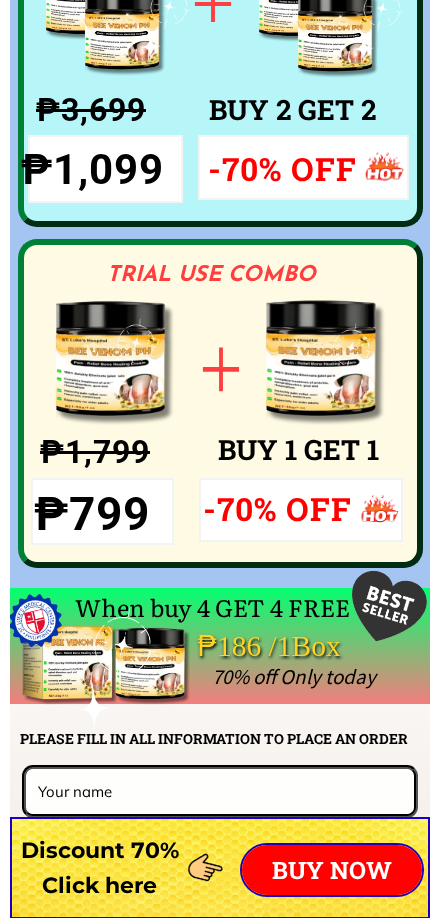 click at bounding box center [311, 361] 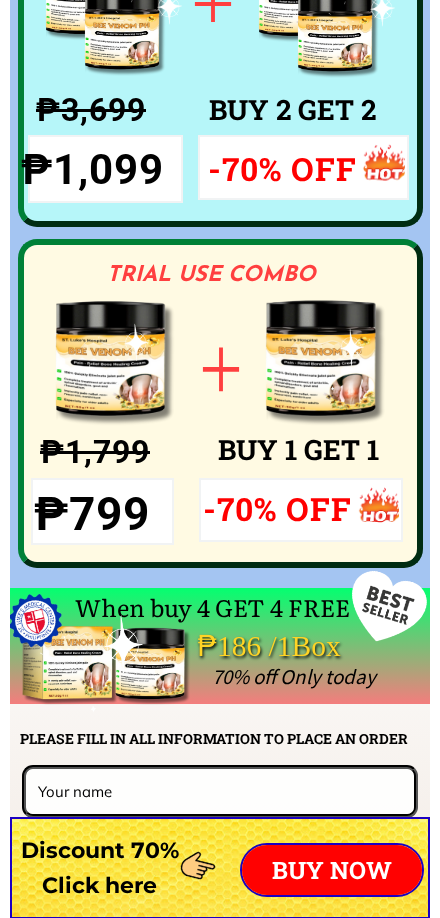 drag, startPoint x: 295, startPoint y: 454, endPoint x: 313, endPoint y: 450, distance: 18.439089 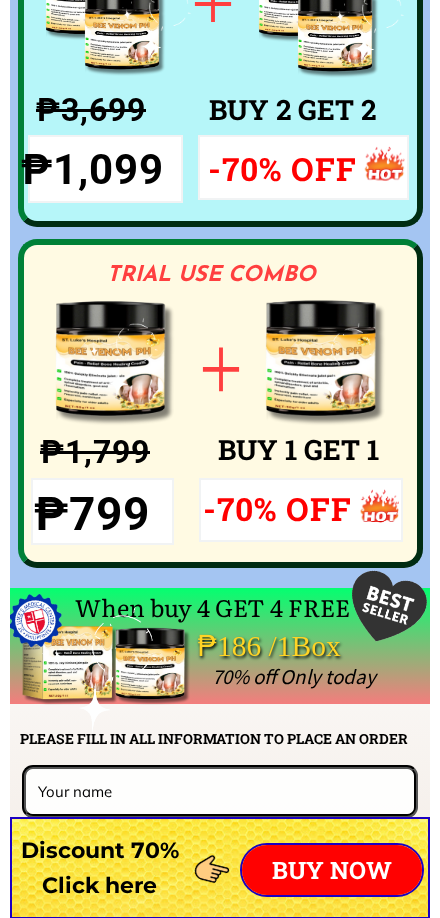 click at bounding box center (311, 361) 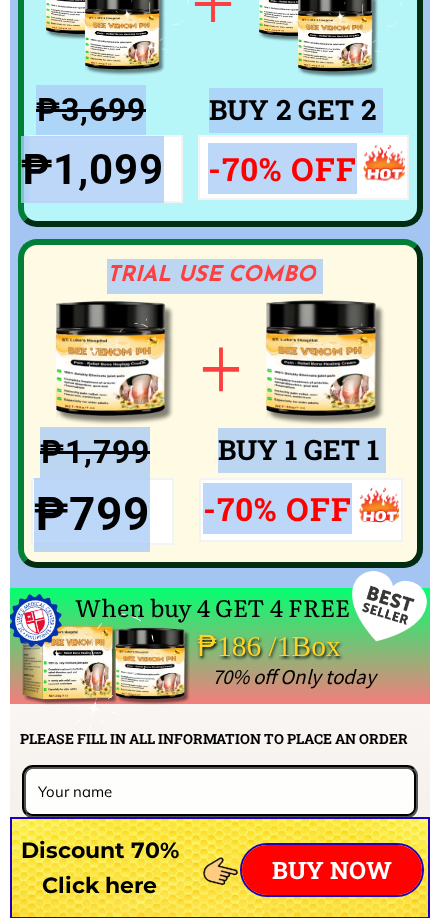drag, startPoint x: 218, startPoint y: 441, endPoint x: 348, endPoint y: 456, distance: 130.86252 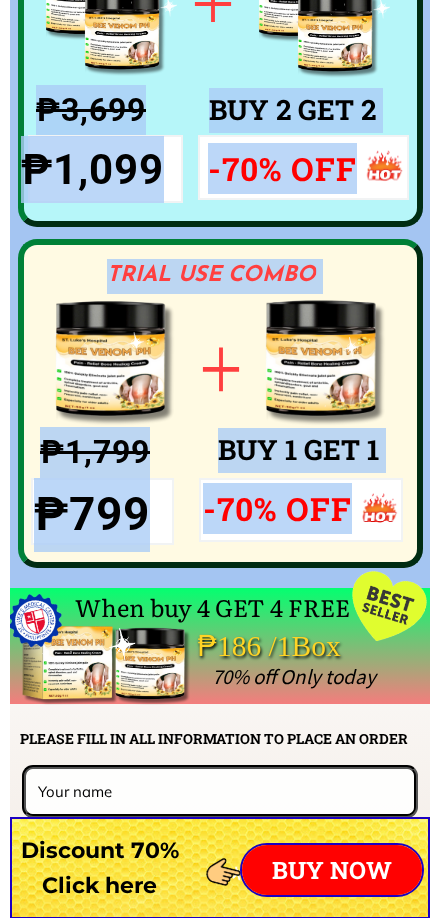 click on "PINAKA MATIPID NA COMBO BUY 3 GET 3 TRIAL USE COMBO BUY 1 GET 1   ₱4,399   ₱1,299 -70% OFF  ₱3,699 GRATITUDE COMBO BUY 2 GET 2 -70% OFF  ₱3,699 -70% OFF  ₱799   ₱1,799   ₱1,099" at bounding box center (220, 66) 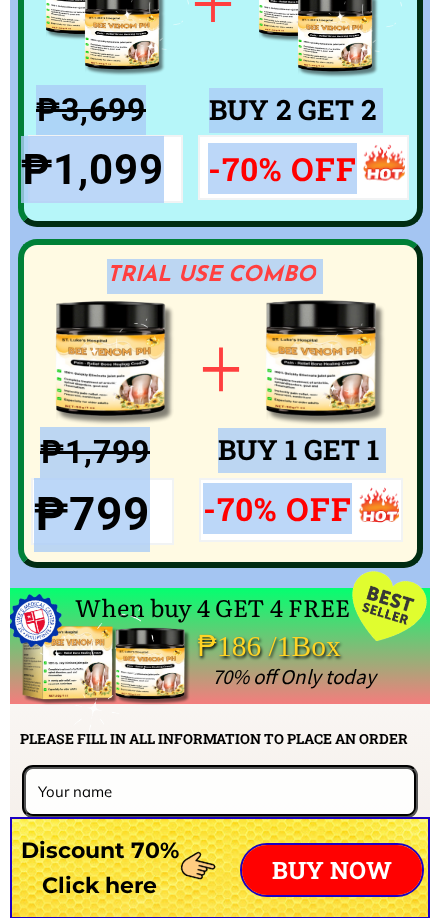 click at bounding box center [311, 361] 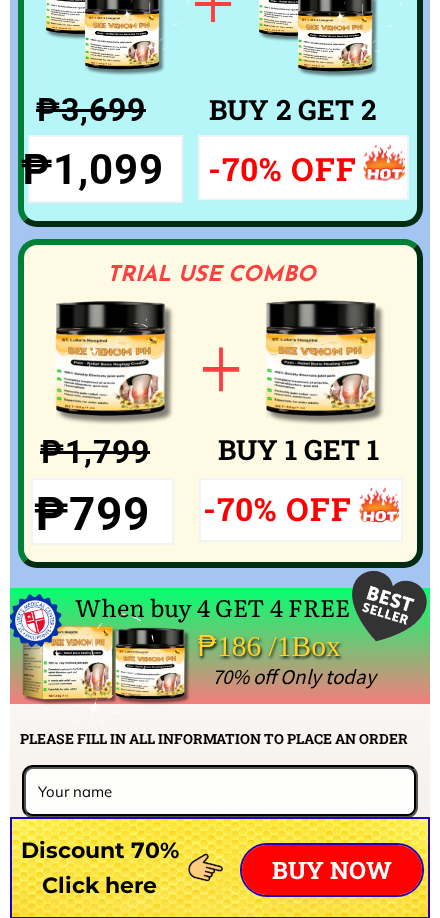 drag, startPoint x: 384, startPoint y: 447, endPoint x: 294, endPoint y: 451, distance: 90.088844 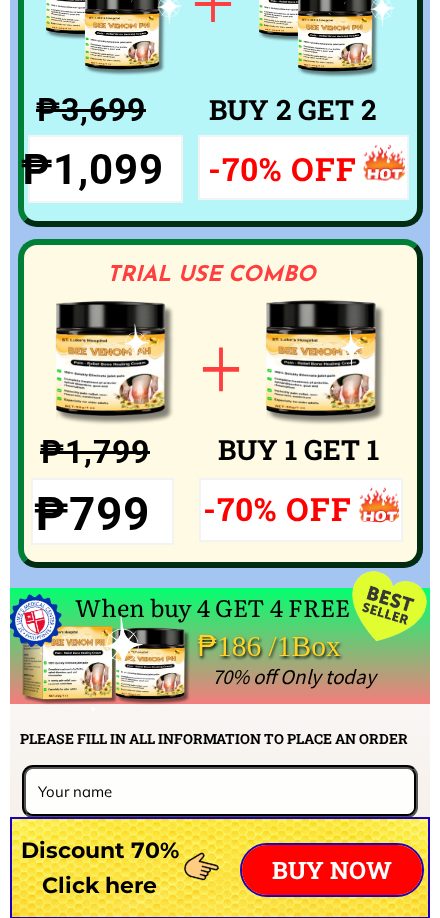 click at bounding box center (311, 361) 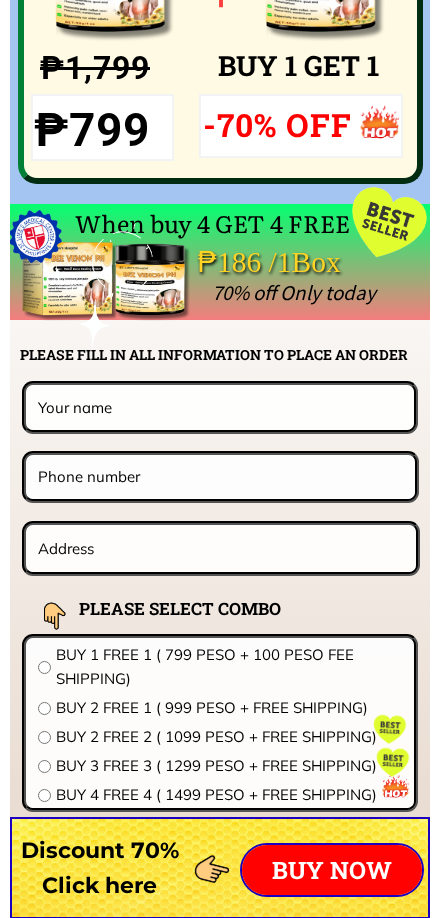 scroll, scrollTop: 15503, scrollLeft: 0, axis: vertical 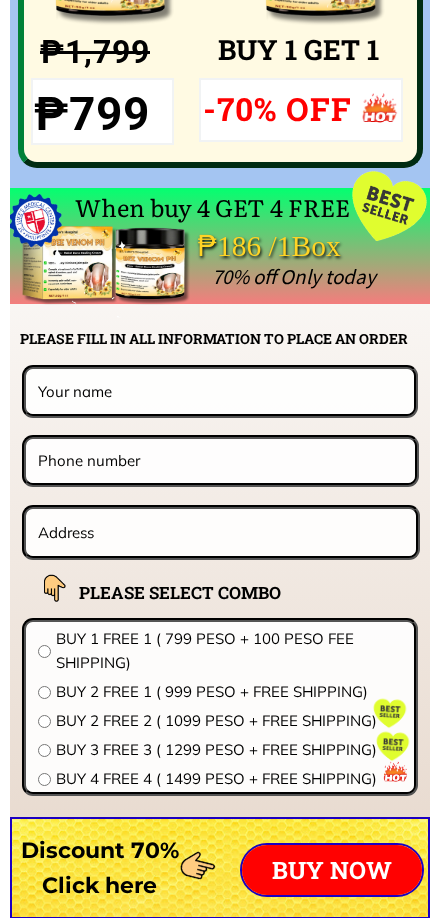 click on "When buy 4 GET 4 FREE" at bounding box center [217, 226] 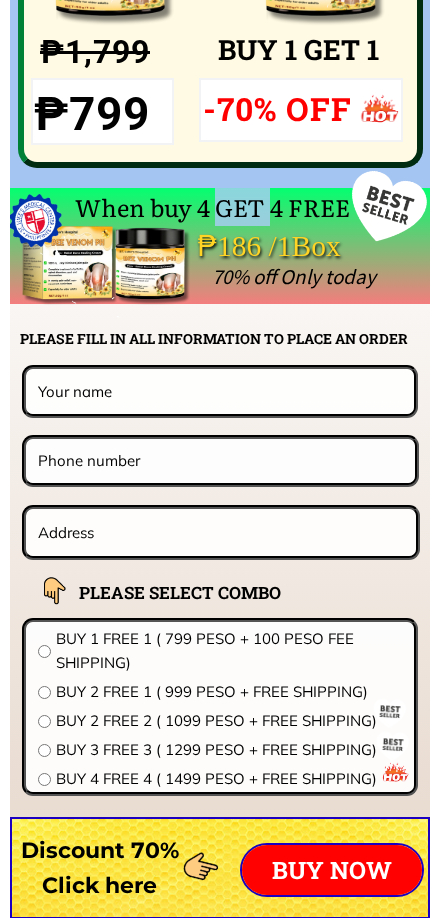 click on "When buy 4 GET 4 FREE" at bounding box center (217, 226) 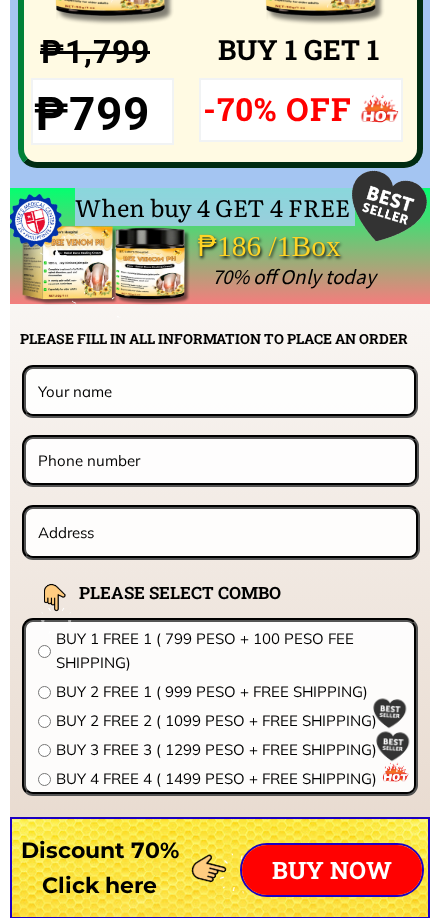 click on "When buy 4 GET 4 FREE" at bounding box center [217, 226] 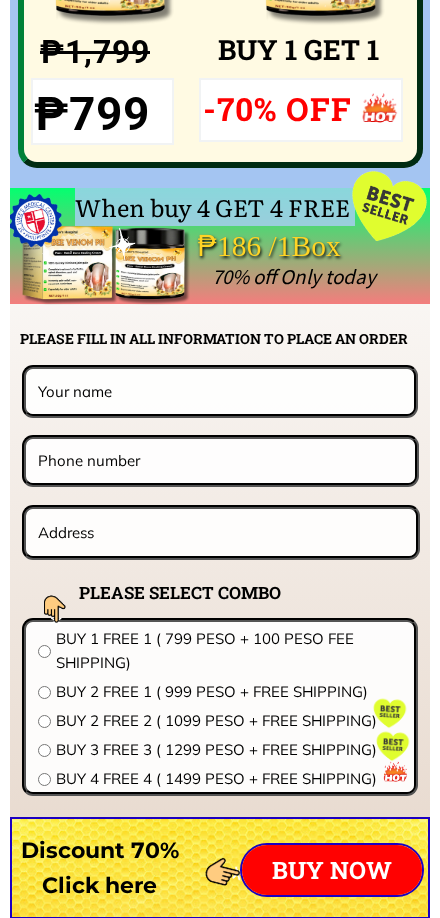 click on "₱186 /1Box" at bounding box center (296, 246) 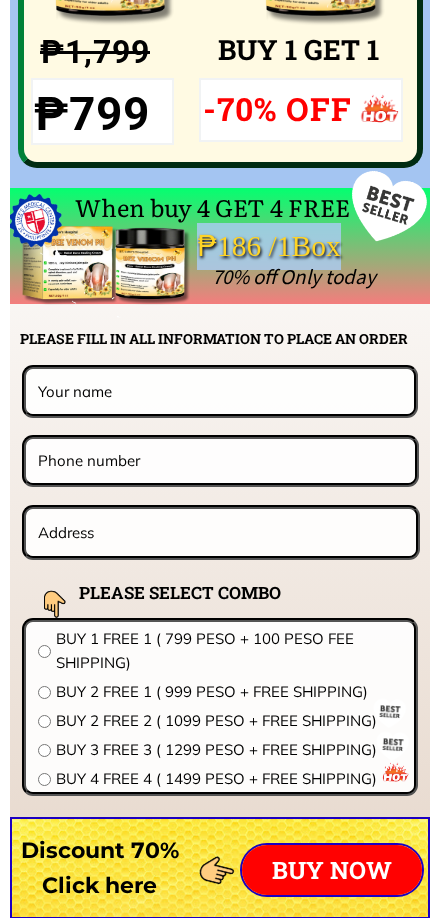 click on "₱186 /1Box" at bounding box center (296, 246) 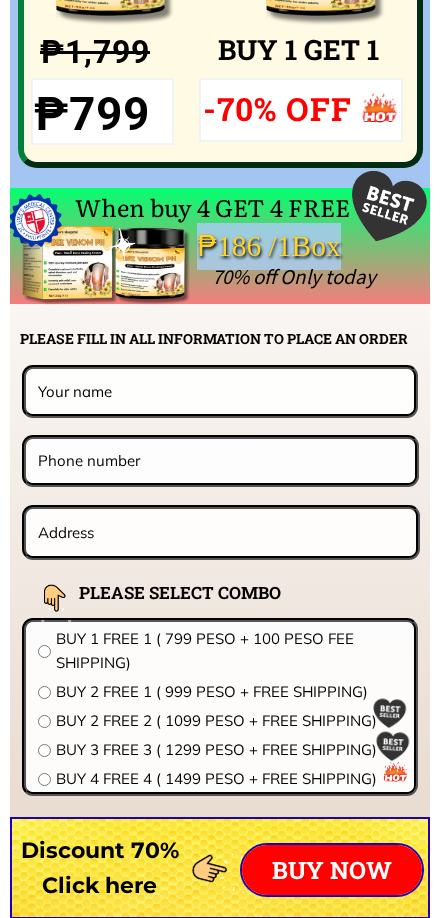 click on "₱186 /1Box" at bounding box center (296, 246) 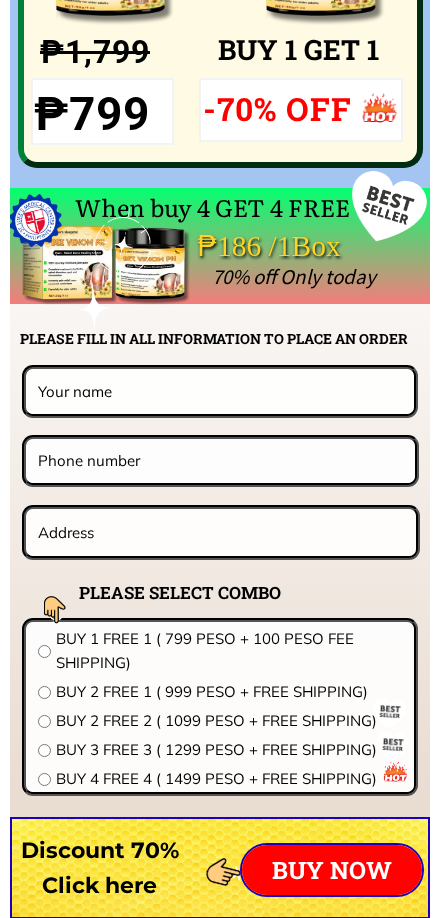 click on "70% off Only today" at bounding box center (520, 277) 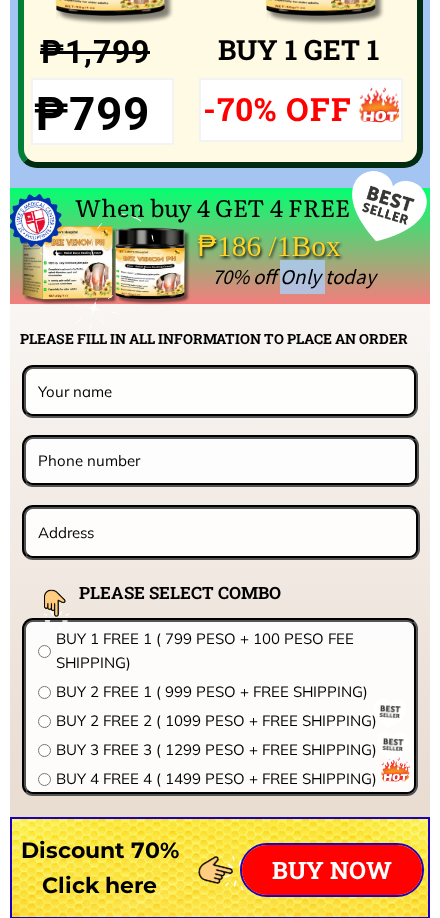 click on "70% off Only today" at bounding box center [520, 277] 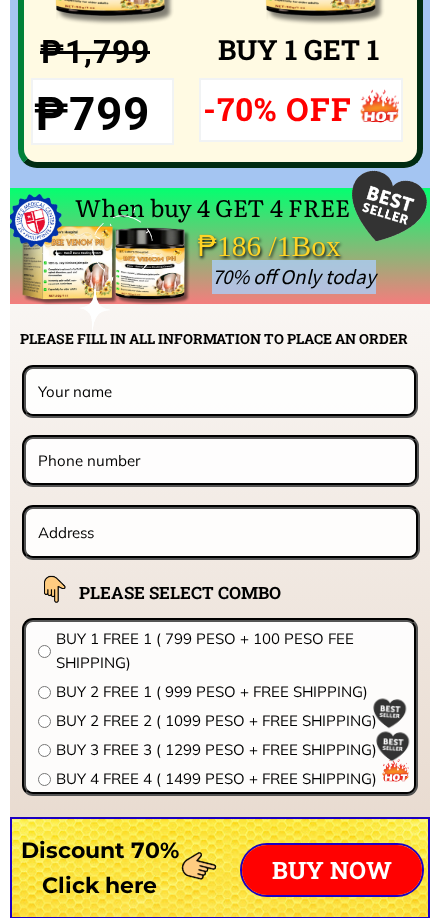 click on "70% off Only today" at bounding box center (520, 277) 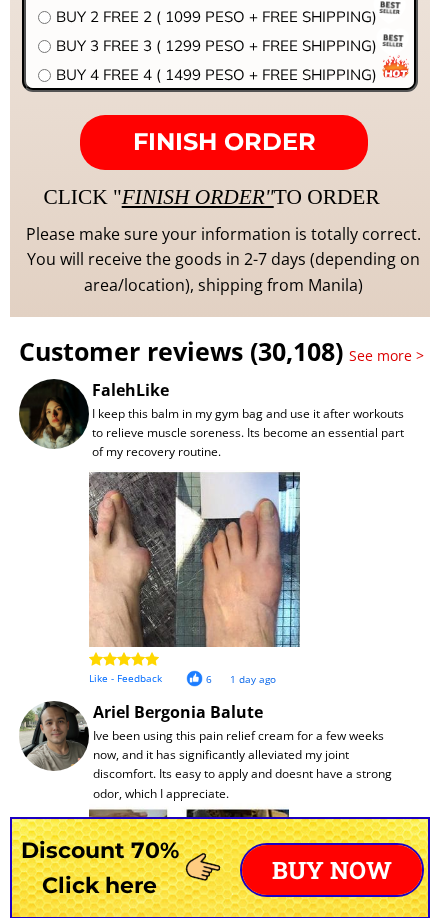 scroll, scrollTop: 16403, scrollLeft: 0, axis: vertical 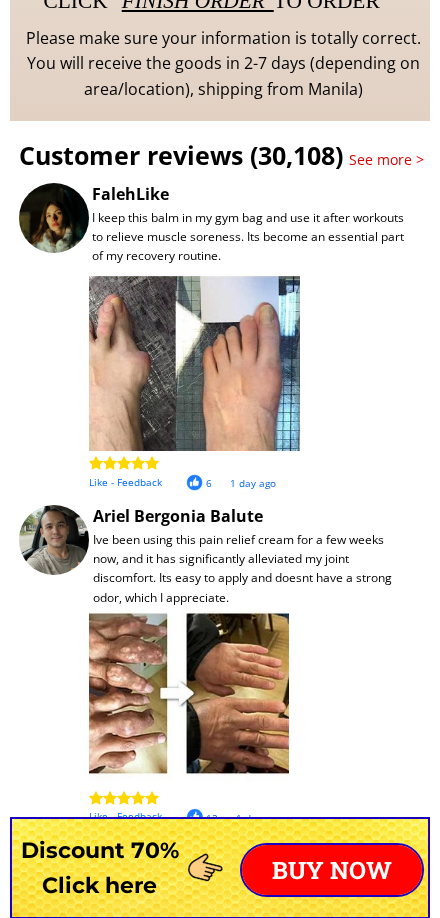 drag, startPoint x: 167, startPoint y: 353, endPoint x: 164, endPoint y: 291, distance: 62.072536 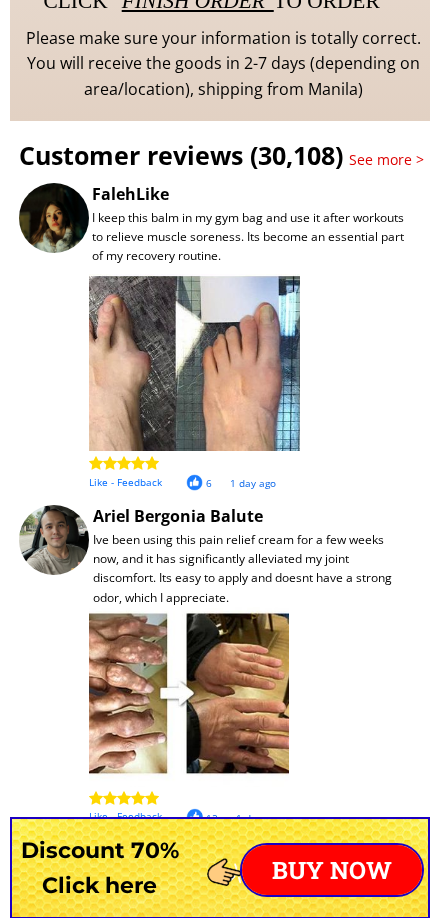 click at bounding box center [194, 362] 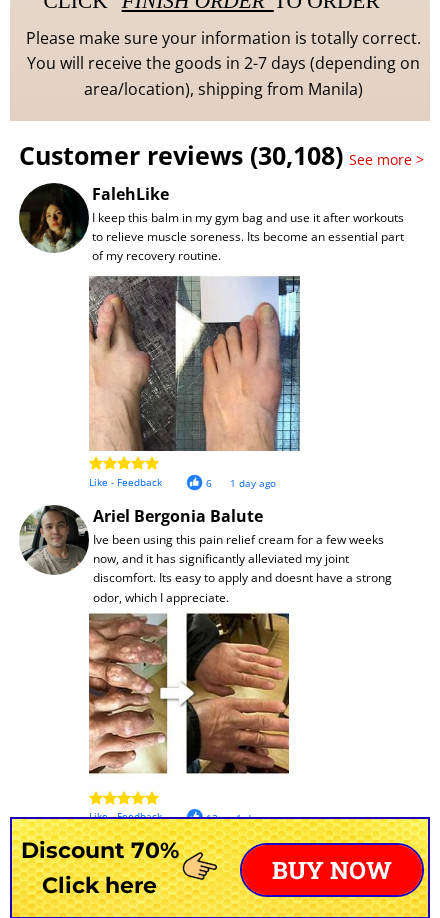 drag, startPoint x: 164, startPoint y: 291, endPoint x: 275, endPoint y: 339, distance: 120.93387 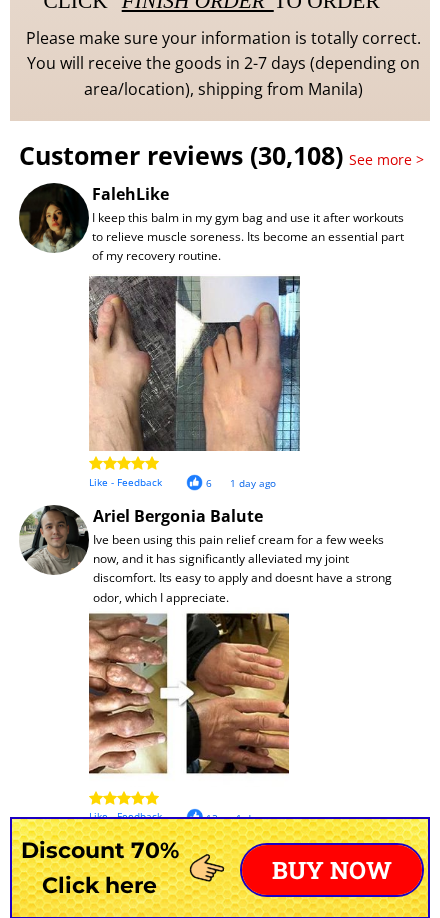 click at bounding box center [194, 362] 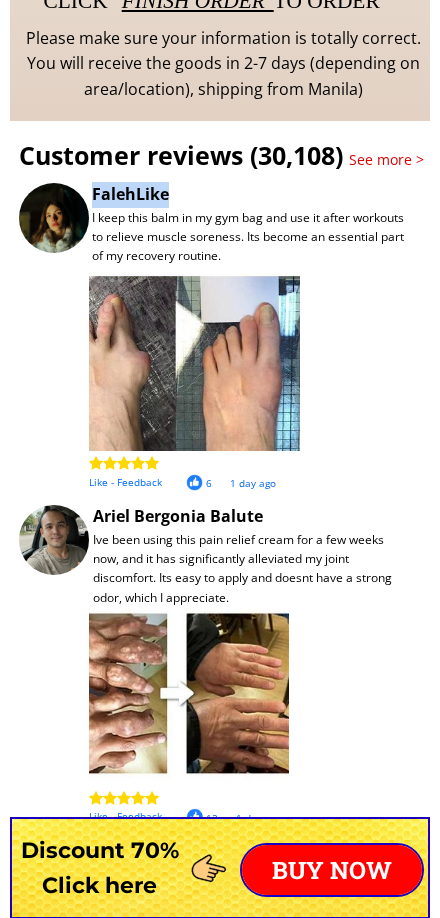 drag, startPoint x: 196, startPoint y: 227, endPoint x: 241, endPoint y: 251, distance: 51 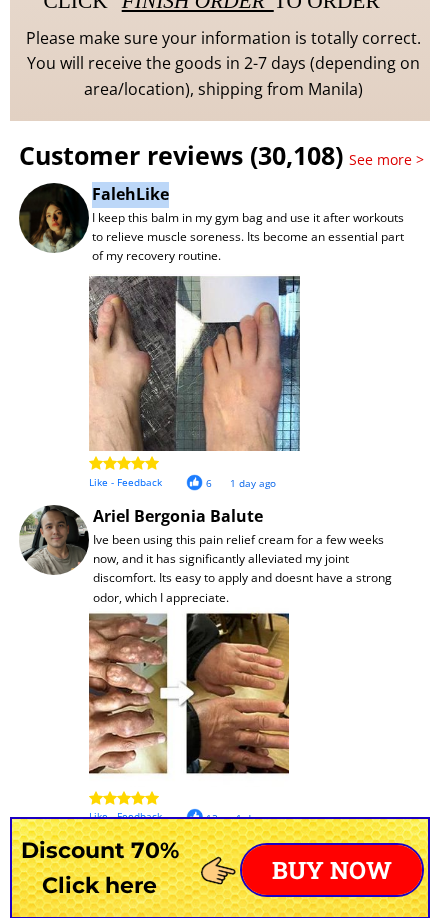 click on "I keep this balm in my gym bag and use it after workouts to relieve muscle soreness. Its become an essential part of my recovery routine. FalehLike Like - Feedback 6      1 day ago" at bounding box center [347, 336] 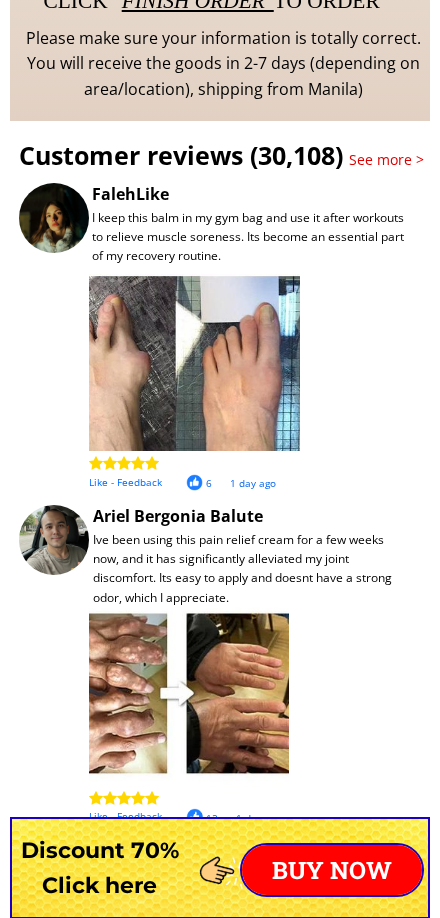 click on "I keep this balm in my gym bag and use it after workouts to relieve muscle soreness. Its become an essential part of my recovery routine." at bounding box center (251, 237) 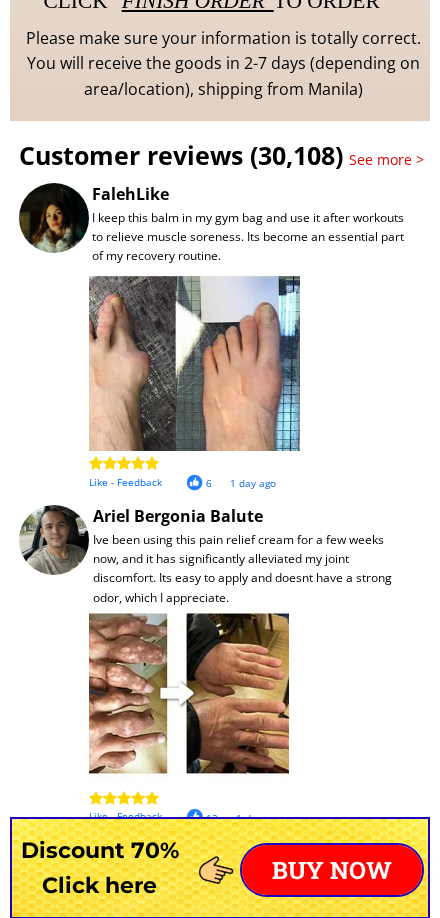 drag, startPoint x: 160, startPoint y: 346, endPoint x: 241, endPoint y: 391, distance: 92.660675 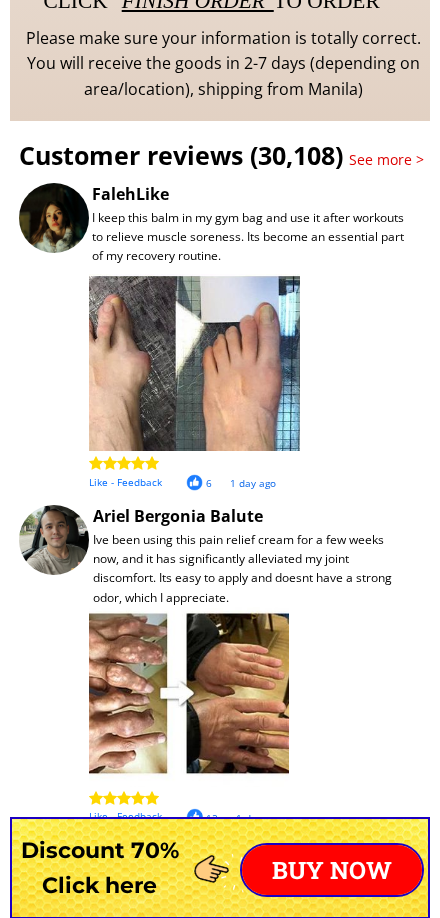 click at bounding box center (194, 362) 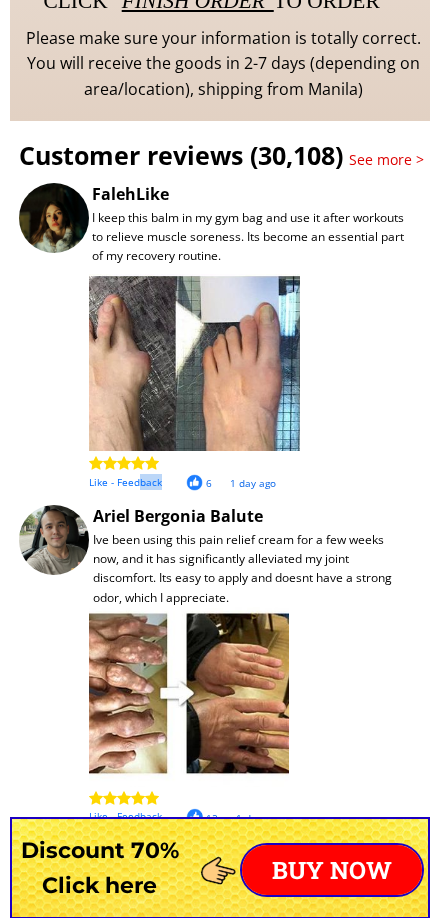 drag, startPoint x: 136, startPoint y: 481, endPoint x: 164, endPoint y: 486, distance: 28.442924 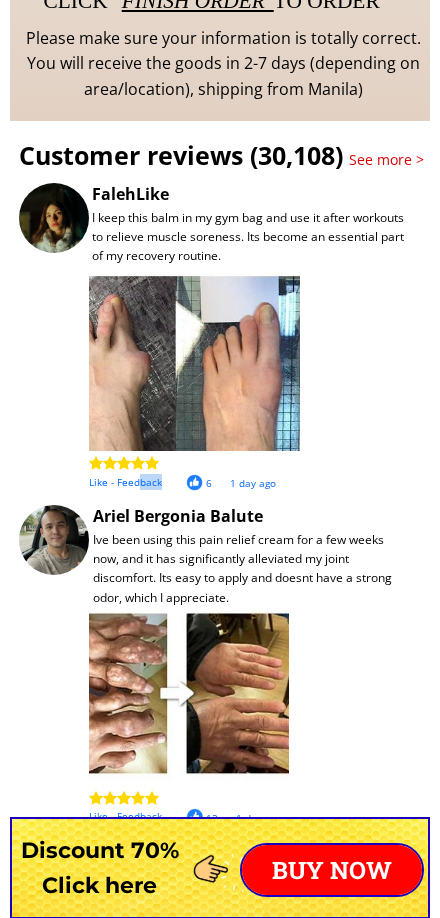 click on "Like - Feedback" at bounding box center (323, 482) 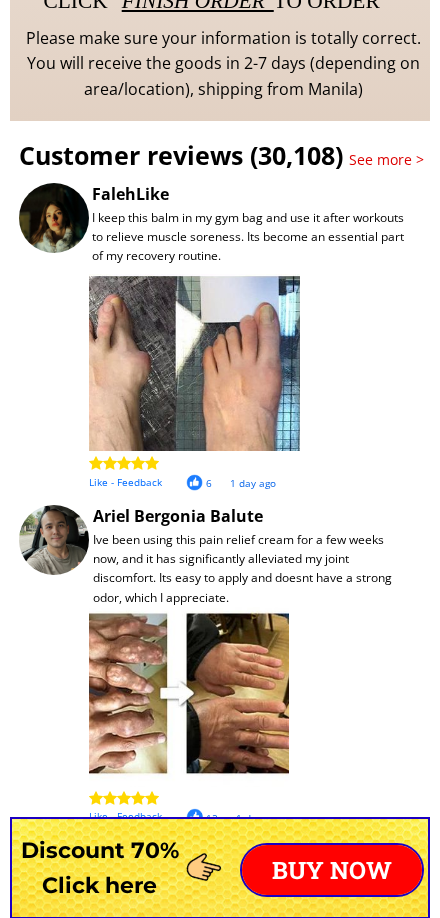 click at bounding box center (194, 362) 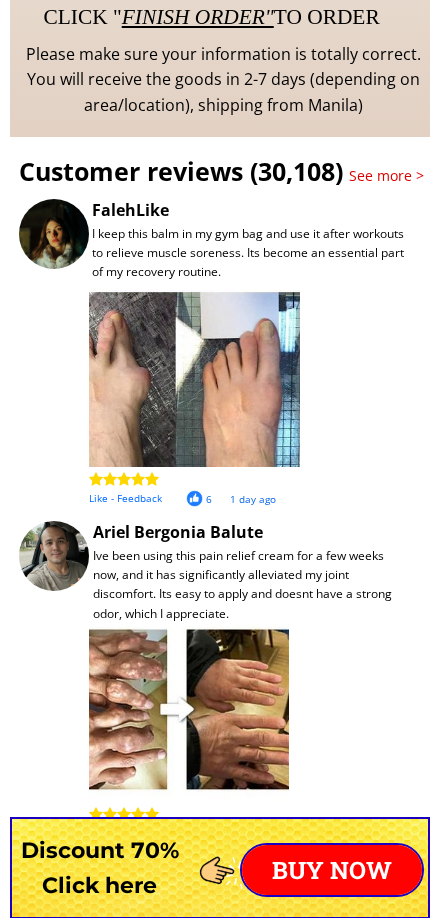 scroll, scrollTop: 16103, scrollLeft: 0, axis: vertical 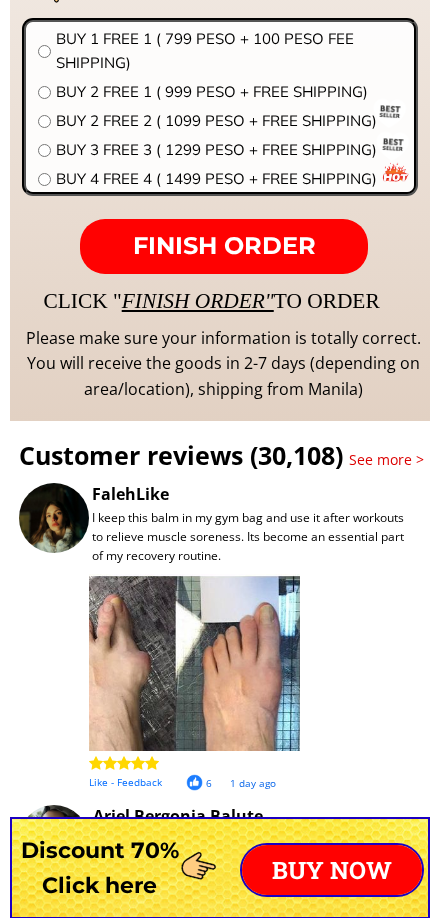 click on "Customer reviews (30,108)" at bounding box center [253, 455] 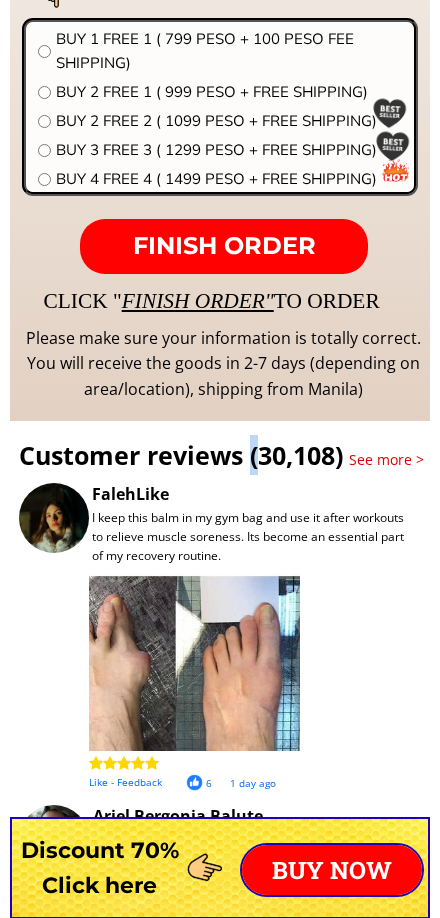 click on "Customer reviews (30,108)" at bounding box center (253, 455) 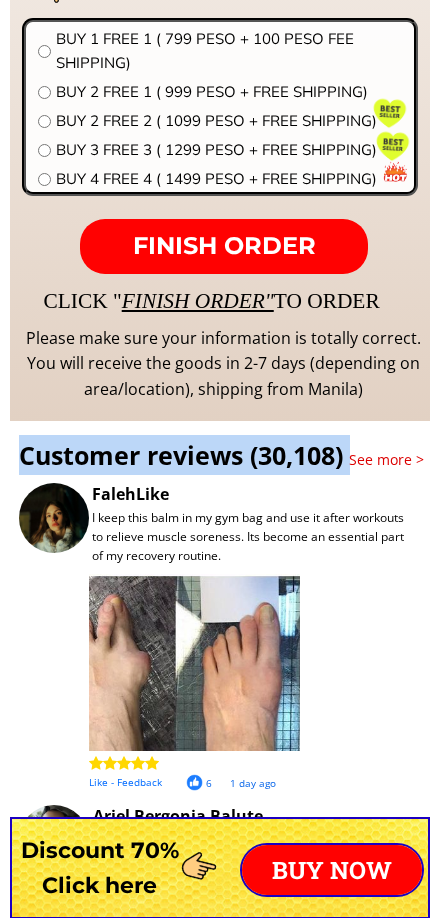 click on "Customer reviews (30,108)" at bounding box center (253, 455) 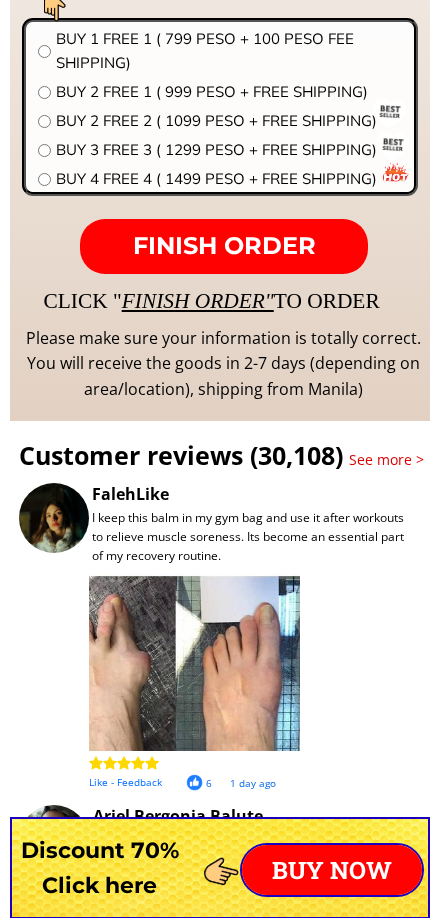 click on "FalehLike" at bounding box center [326, 495] 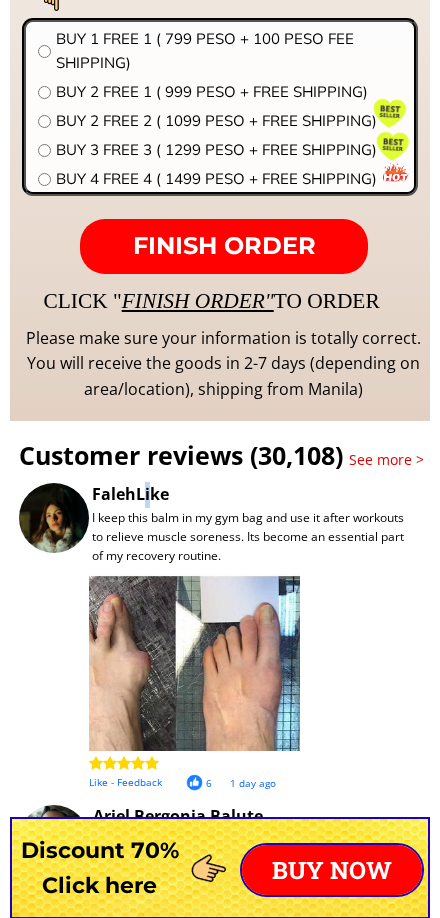 click on "FalehLike" at bounding box center (326, 495) 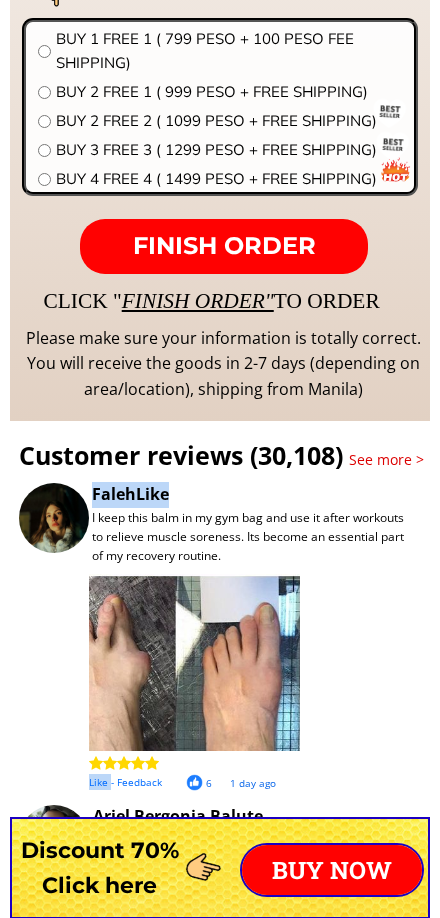 click on "FalehLike" at bounding box center [326, 495] 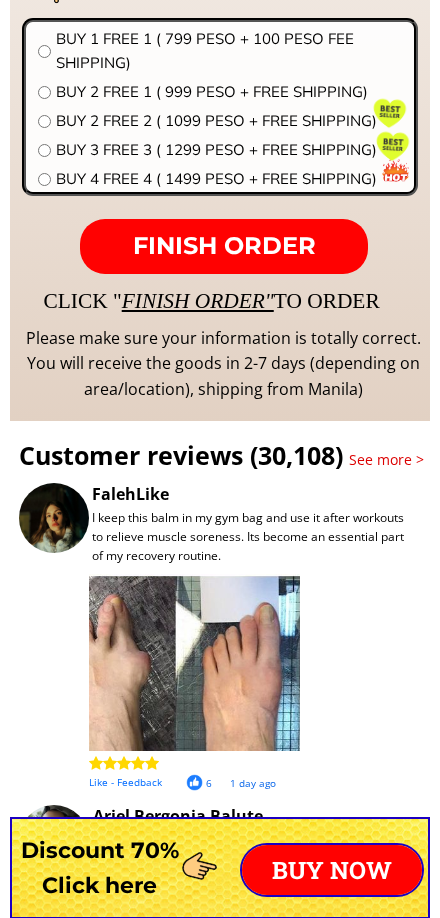 click on "I keep this balm in my gym bag and use it after workouts to relieve muscle soreness. Its become an essential part of my recovery routine." at bounding box center (251, 537) 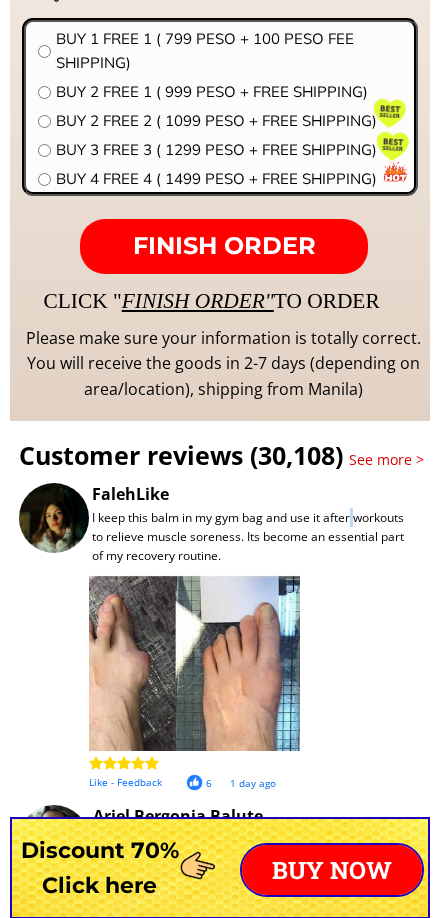 click on "I keep this balm in my gym bag and use it after workouts to relieve muscle soreness. Its become an essential part of my recovery routine." at bounding box center [251, 537] 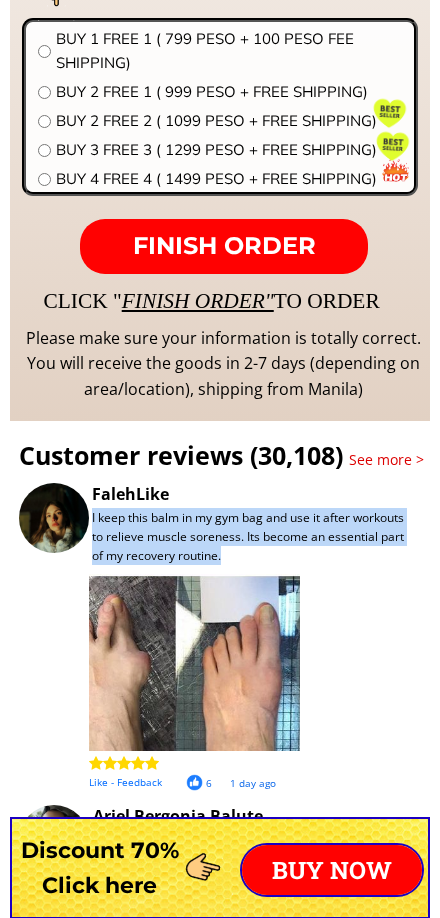 click on "I keep this balm in my gym bag and use it after workouts to relieve muscle soreness. Its become an essential part of my recovery routine." at bounding box center [251, 537] 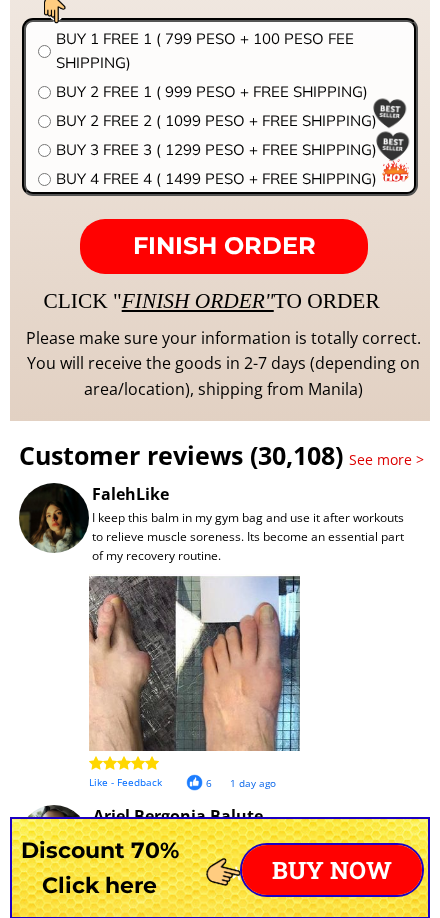 click at bounding box center [194, 662] 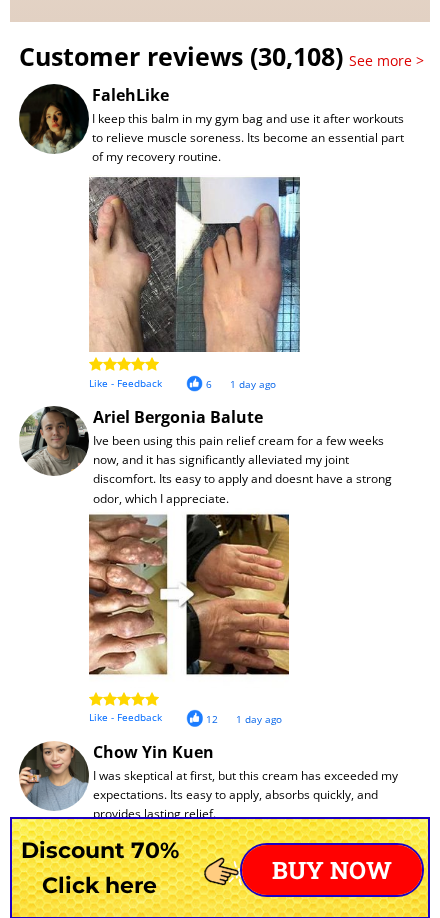 scroll, scrollTop: 16503, scrollLeft: 0, axis: vertical 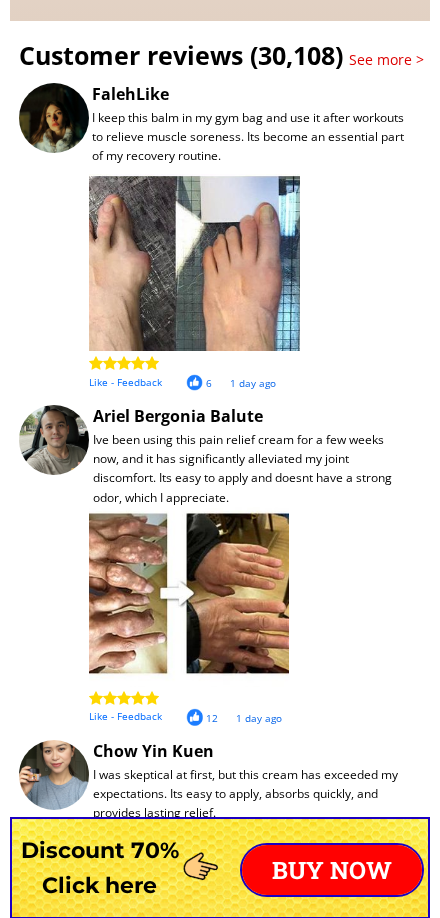 click on "Ariel Bergonia Balute" at bounding box center [327, 429] 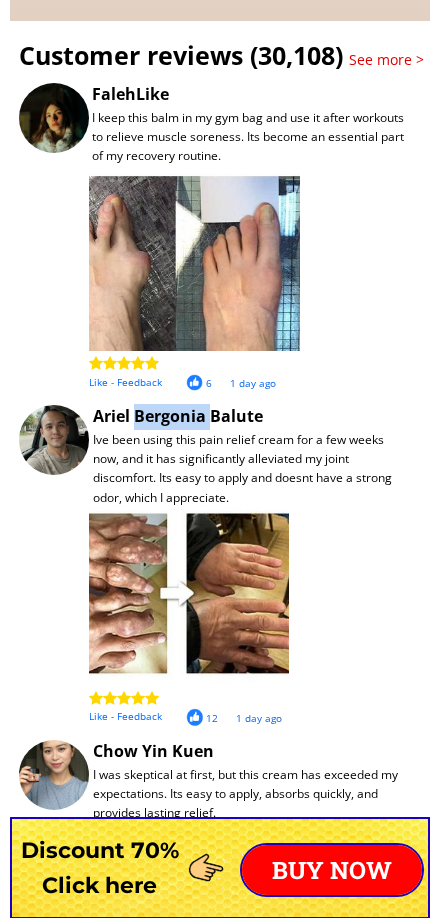 click on "Ariel Bergonia Balute" at bounding box center [327, 429] 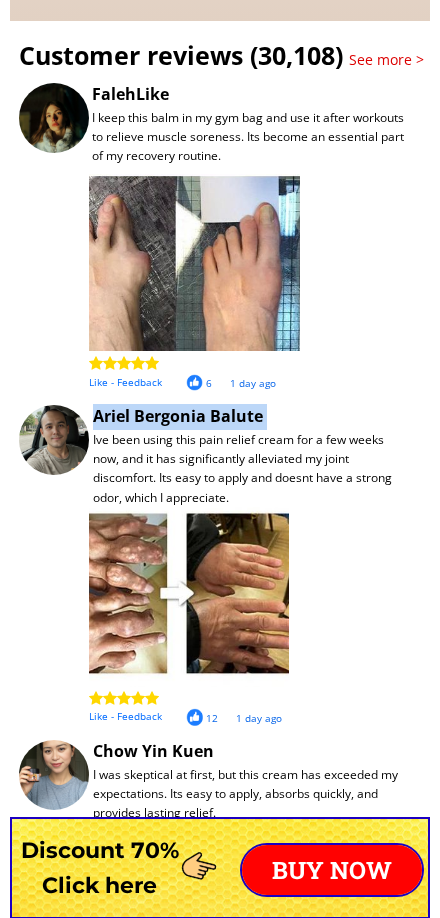 click on "Ariel Bergonia Balute" at bounding box center [327, 429] 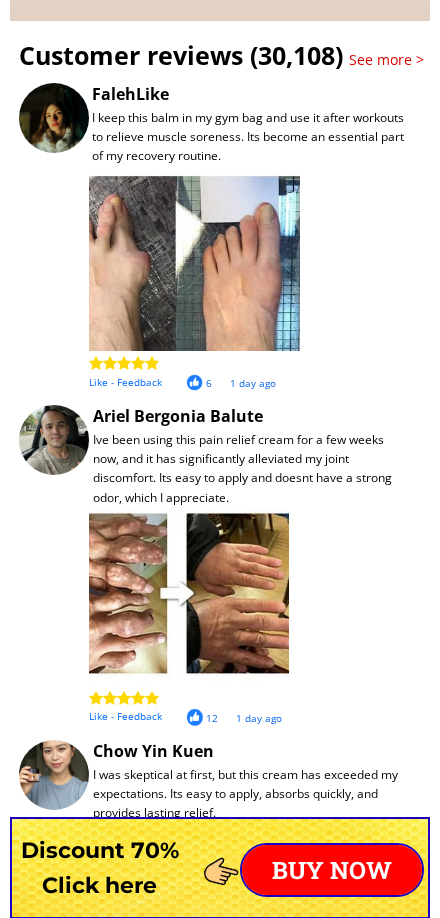 click on "Ive been using this pain relief cream for a few weeks now, and it has significantly alleviated my joint discomfort. Its easy to apply and doesnt have a strong odor, which I appreciate." at bounding box center (252, 468) 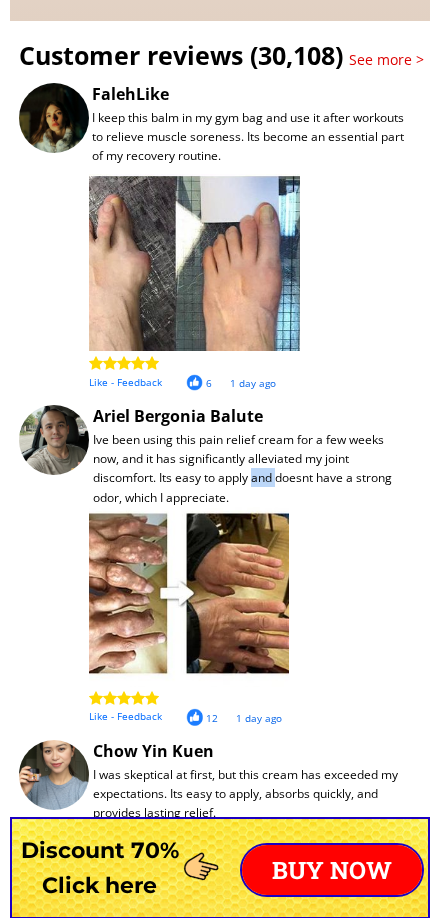 click on "Ive been using this pain relief cream for a few weeks now, and it has significantly alleviated my joint discomfort. Its easy to apply and doesnt have a strong odor, which I appreciate." at bounding box center [252, 468] 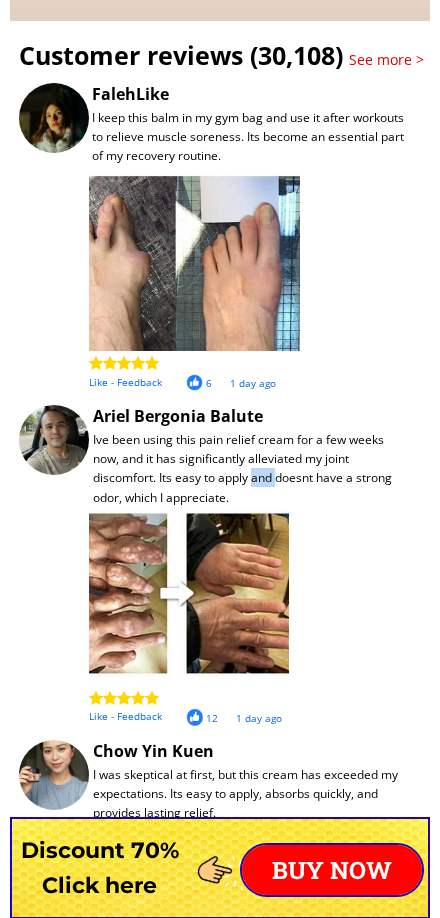click on "Ive been using this pain relief cream for a few weeks now, and it has significantly alleviated my joint discomfort. Its easy to apply and doesnt have a strong odor, which I appreciate." at bounding box center [252, 468] 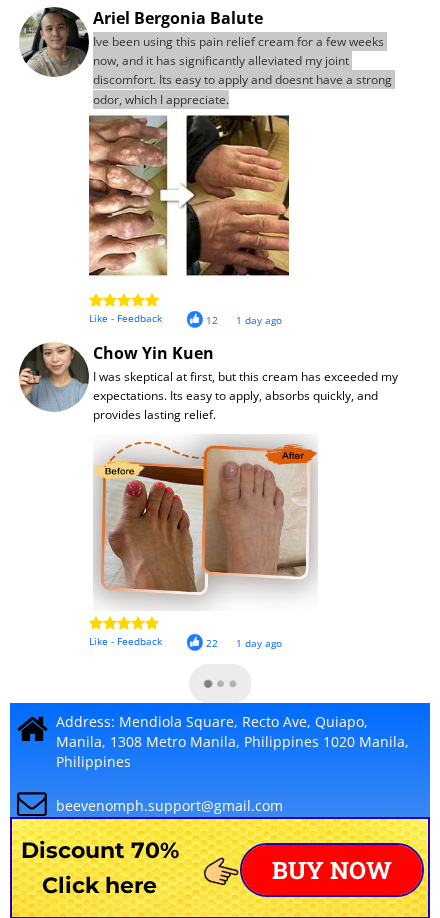 scroll, scrollTop: 16903, scrollLeft: 0, axis: vertical 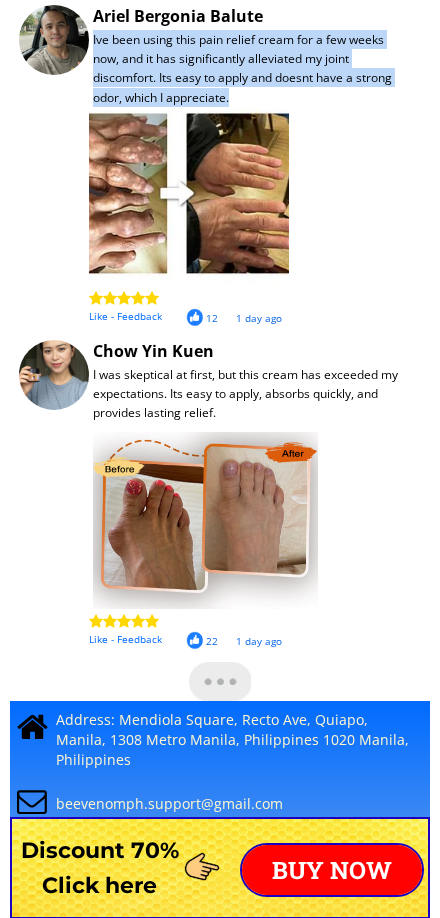 click on "Chow Yin Kuen" at bounding box center (327, 352) 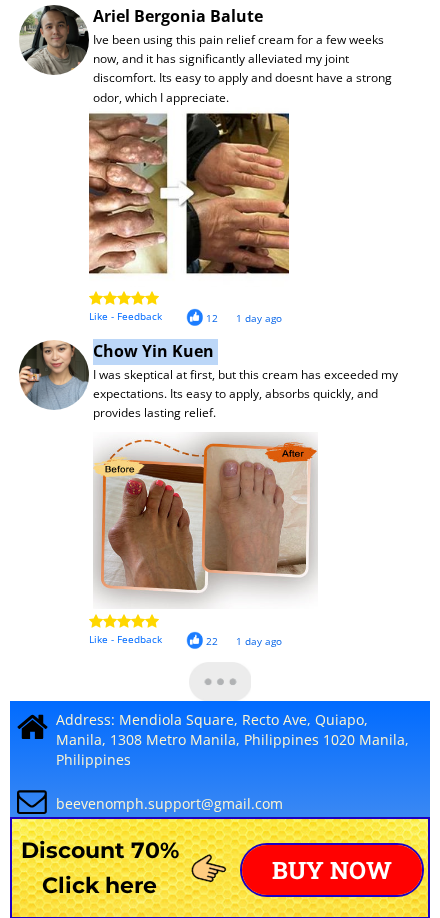 click on "Chow Yin Kuen" at bounding box center (327, 352) 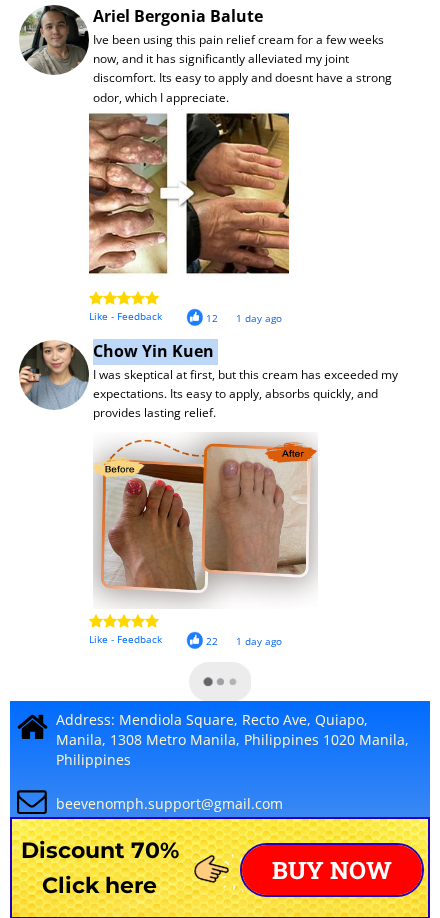 click on "Chow Yin Kuen" at bounding box center (327, 352) 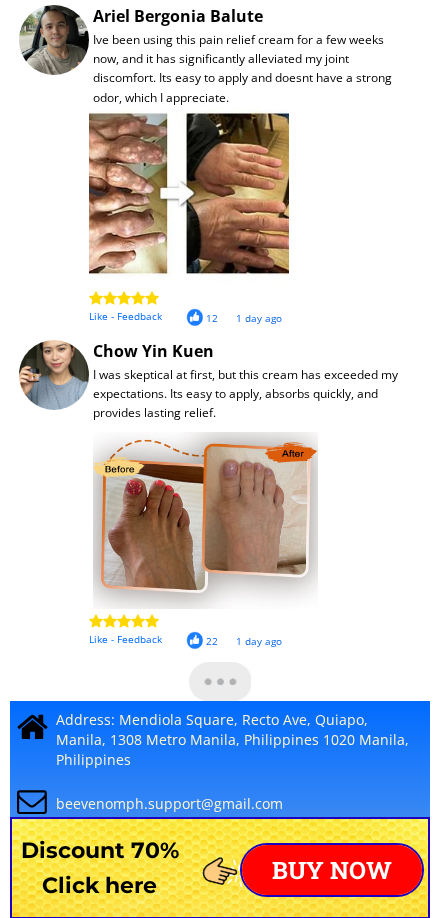 click on "I was skeptical at first, but this cream has exceeded my expectations. Its easy to apply, absorbs quickly, and provides lasting relief." at bounding box center (252, 394) 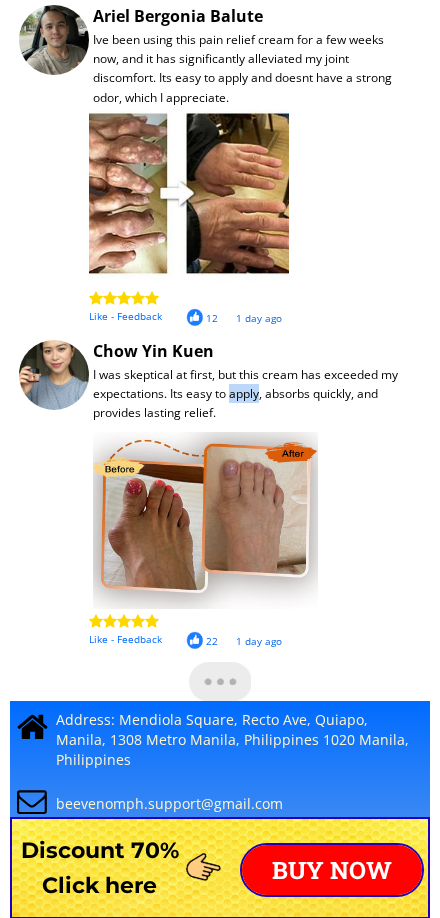 click on "I was skeptical at first, but this cream has exceeded my expectations. Its easy to apply, absorbs quickly, and provides lasting relief." at bounding box center [252, 394] 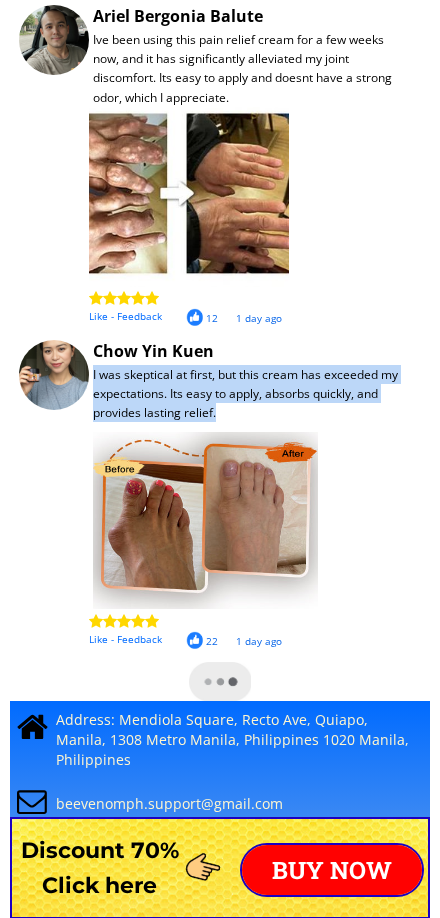 click on "I was skeptical at first, but this cream has exceeded my expectations. Its easy to apply, absorbs quickly, and provides lasting relief." at bounding box center [252, 394] 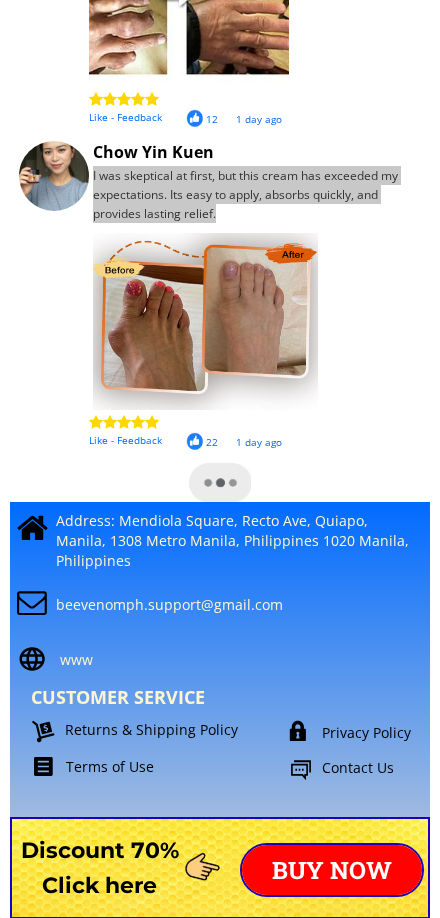 scroll, scrollTop: 17103, scrollLeft: 0, axis: vertical 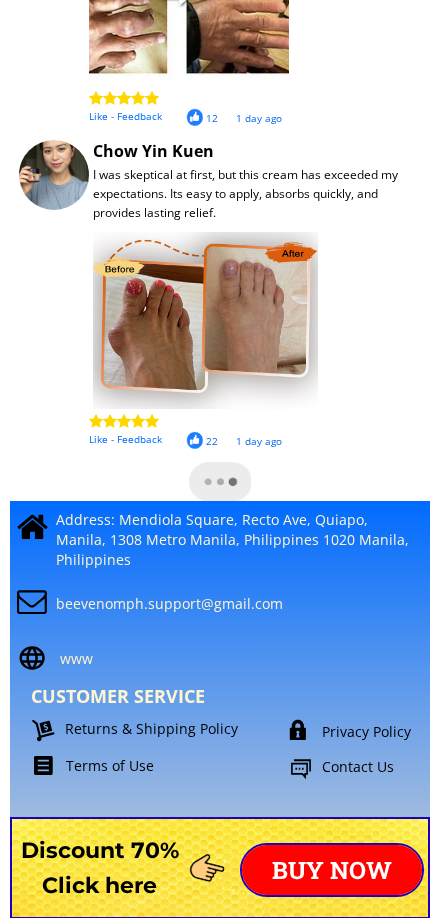 click on "Address: Mendiola Square, Recto Ave, Quiapo, Manila, 1308 Metro Manila, Philippines 1020 Manila, Philippines" at bounding box center (237, 539) 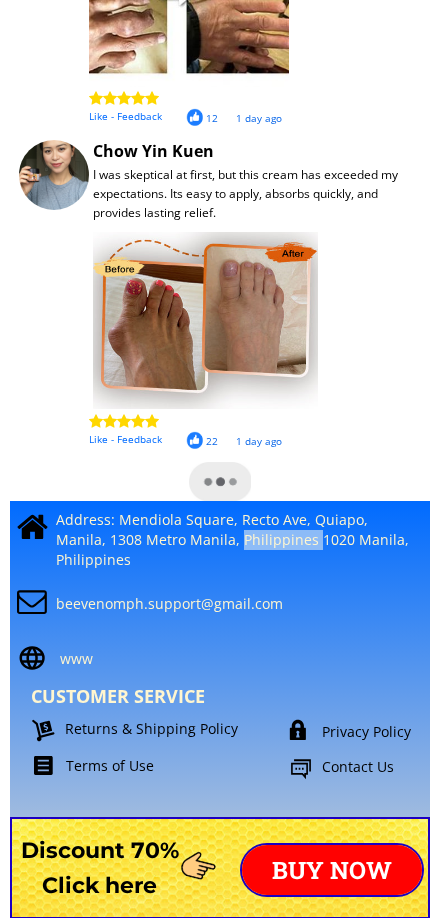 click on "Address: Mendiola Square, Recto Ave, Quiapo, Manila, 1308 Metro Manila, Philippines 1020 Manila, Philippines" at bounding box center [237, 539] 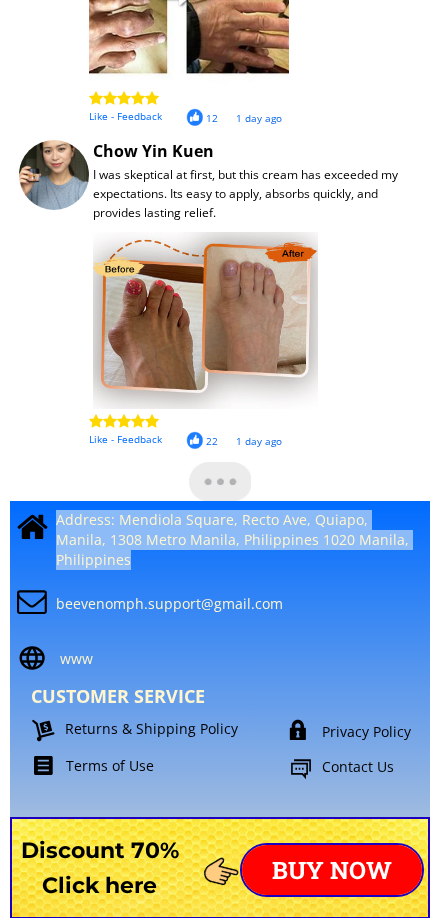click on "Address: Mendiola Square, Recto Ave, Quiapo, Manila, 1308 Metro Manila, Philippines 1020 Manila, Philippines" at bounding box center (237, 539) 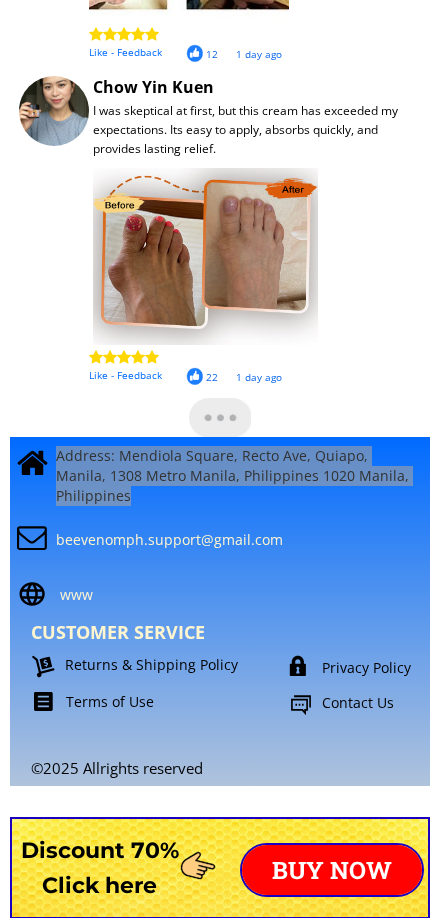 scroll, scrollTop: 17203, scrollLeft: 0, axis: vertical 